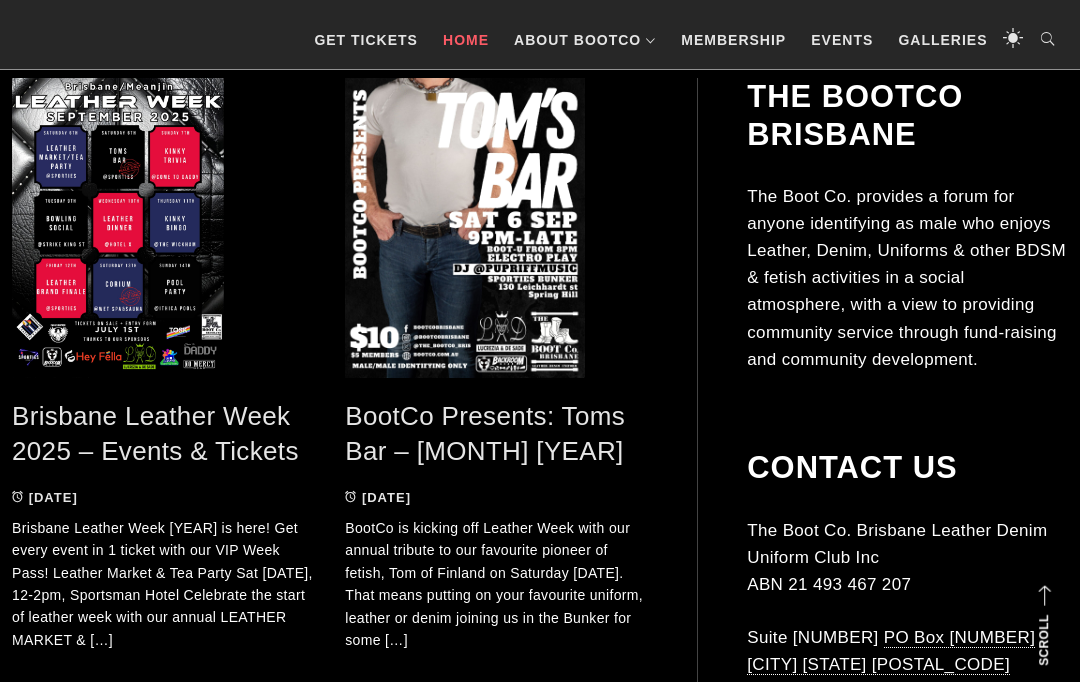 scroll, scrollTop: 923, scrollLeft: 0, axis: vertical 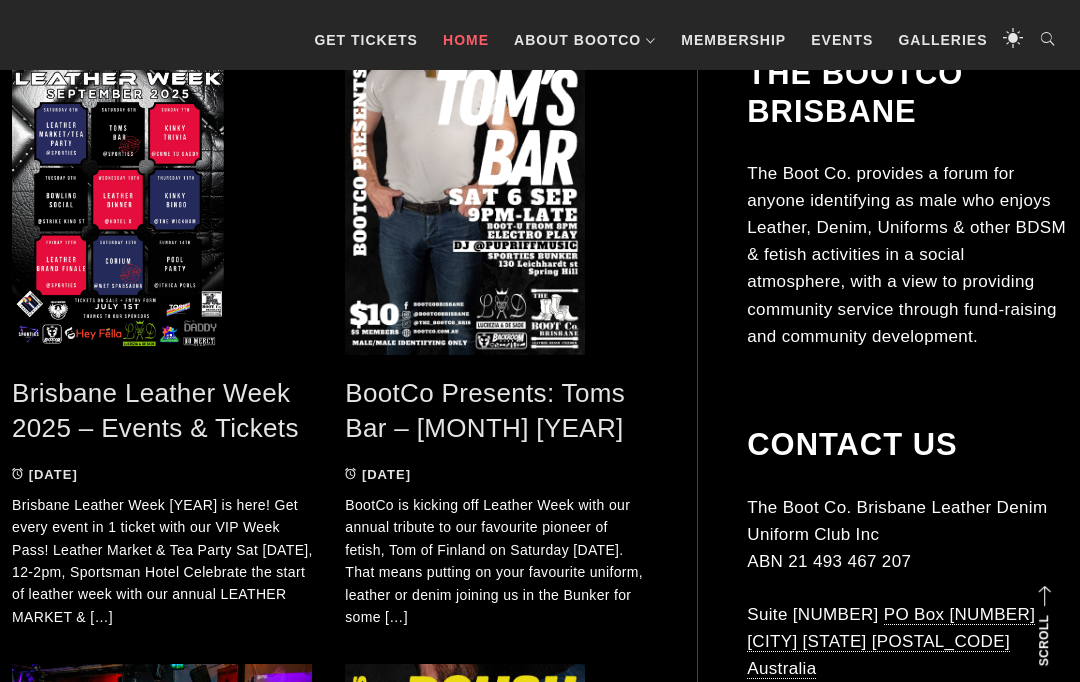 click on "BootCo is kicking off Leather Week with our annual tribute to our favourite pioneer of fetish, Tom of Finland on Saturday 6 September. That means putting on your favourite uniform, leather or denim joining us in the Bunker for some […]" at bounding box center [496, 561] 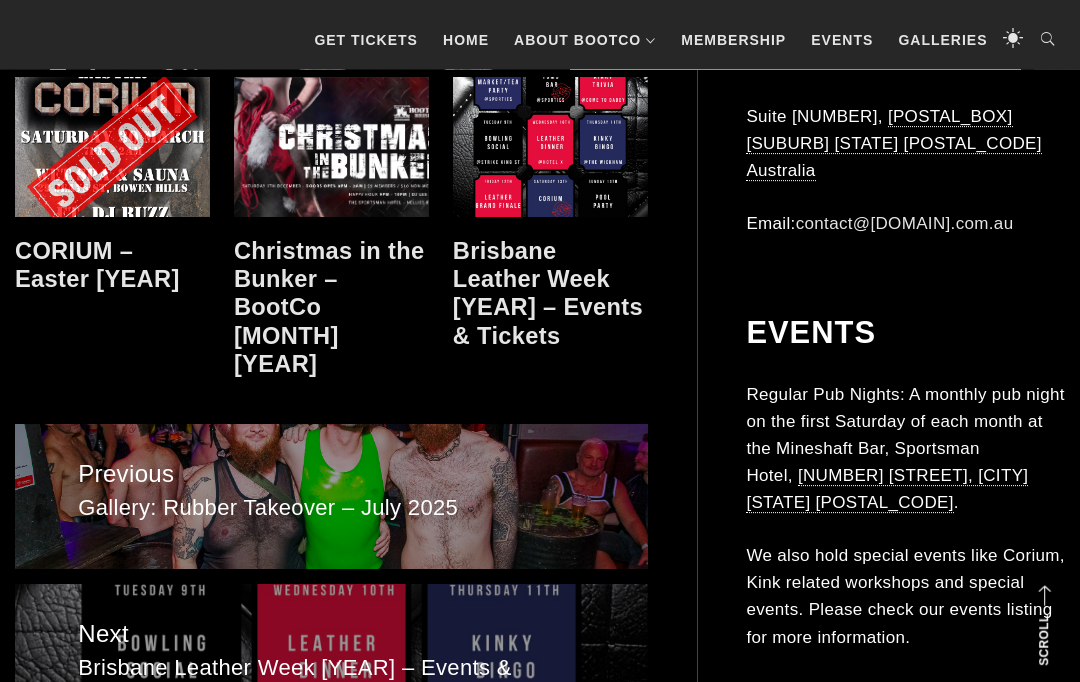 scroll, scrollTop: 1999, scrollLeft: 0, axis: vertical 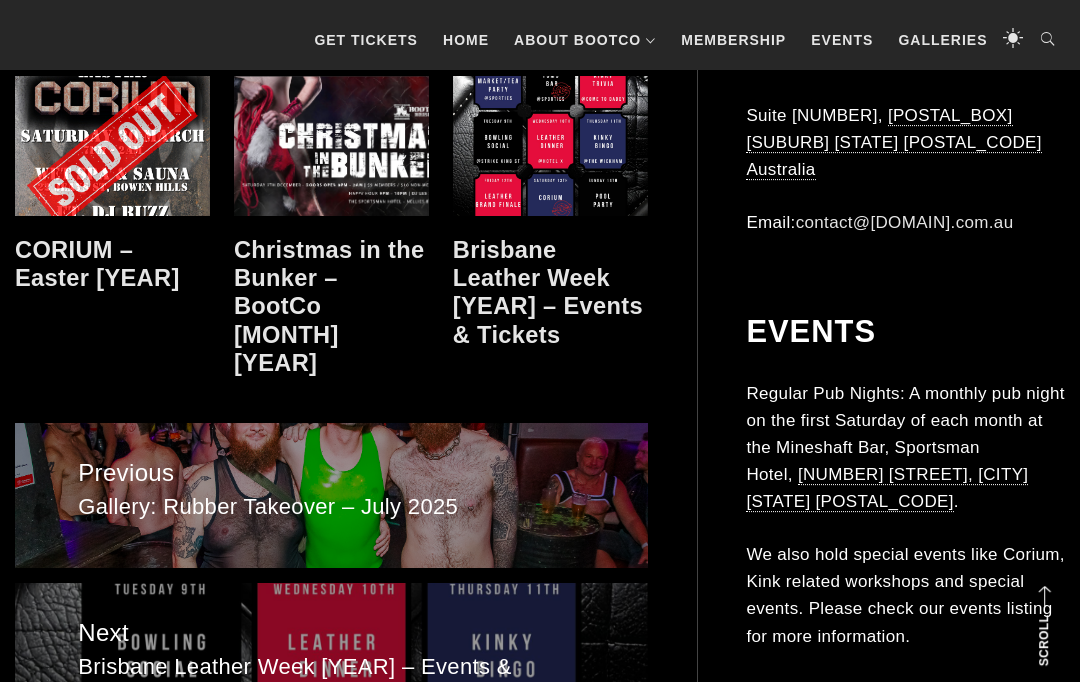 click on "Gallery: Rubber Takeover – July 2025" at bounding box center [331, 507] 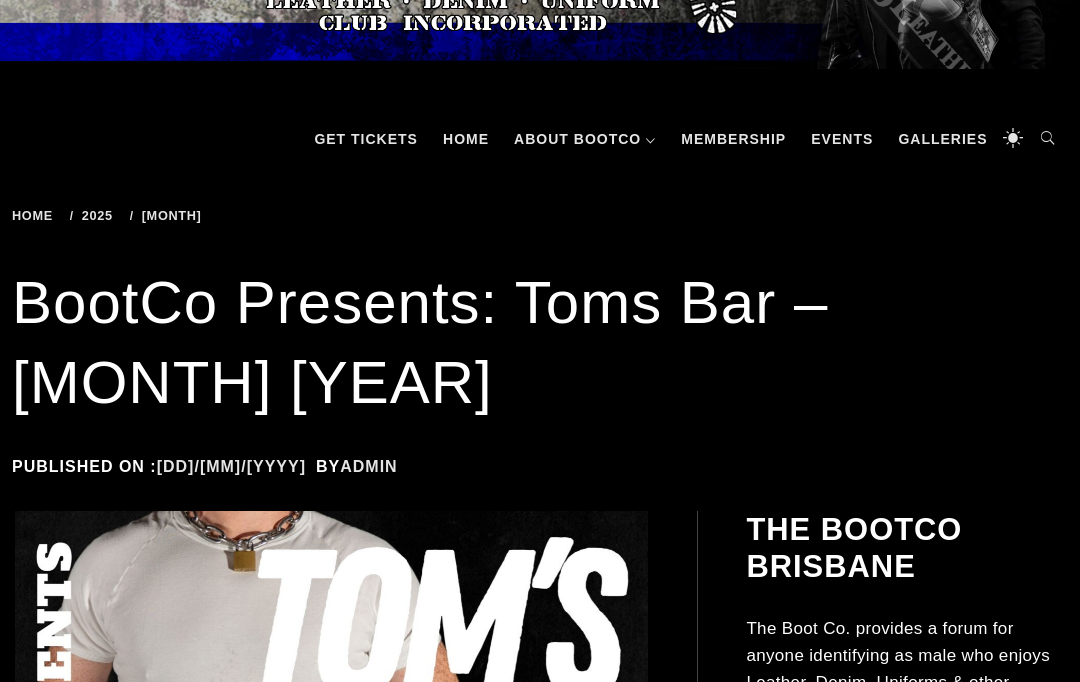 scroll, scrollTop: 163, scrollLeft: 0, axis: vertical 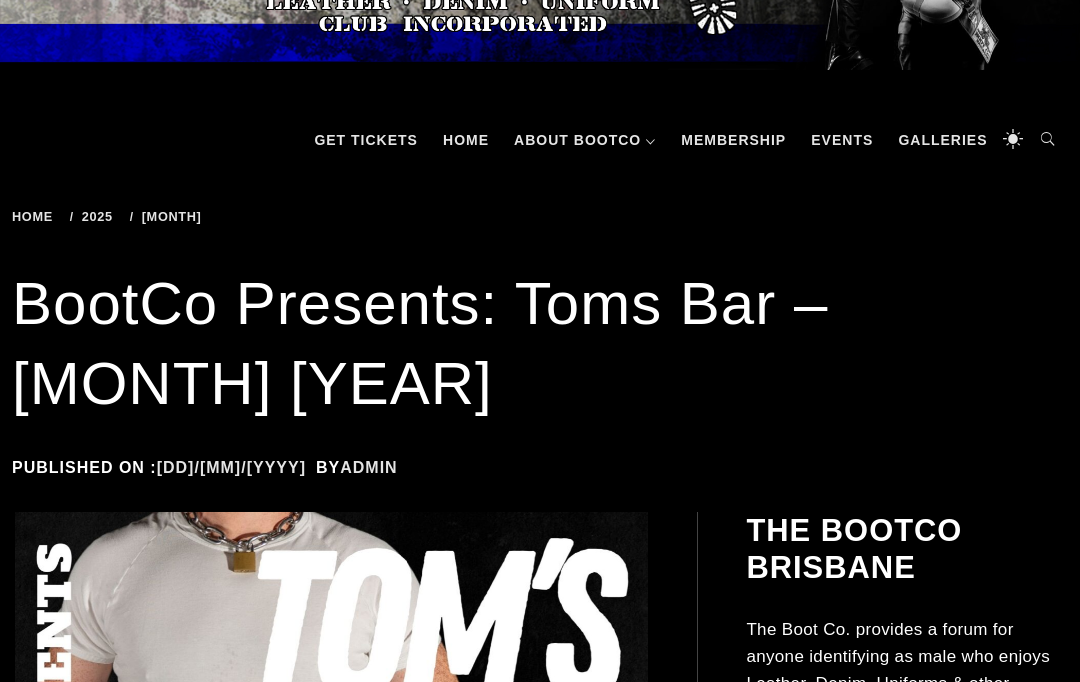 click on "Galleries" at bounding box center (942, 140) 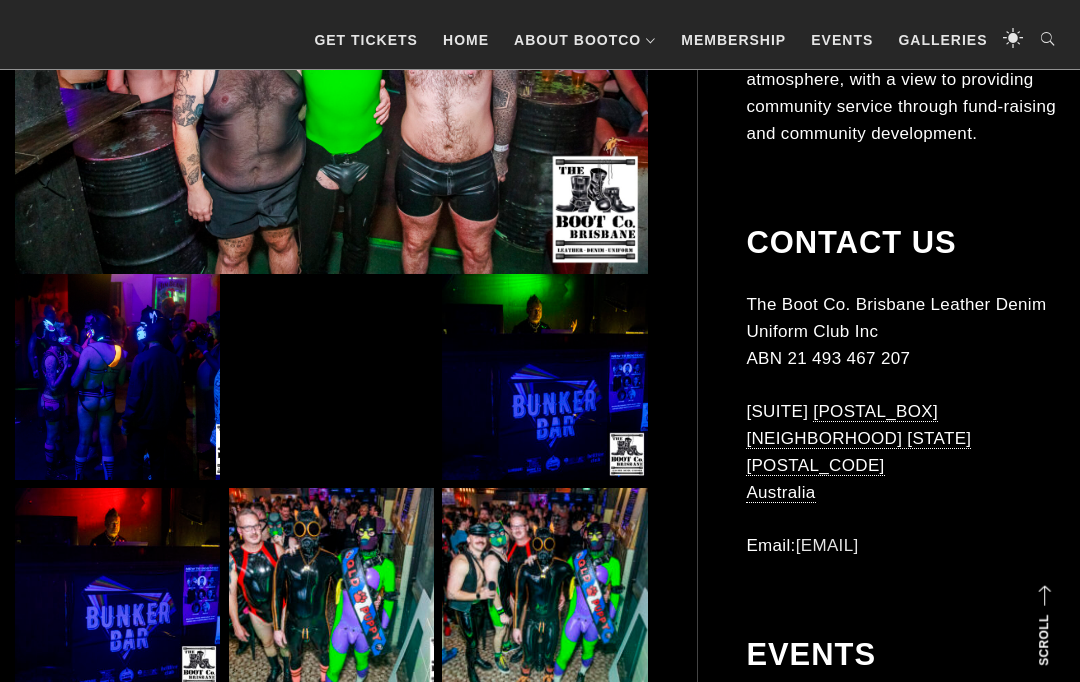 scroll, scrollTop: 643, scrollLeft: 0, axis: vertical 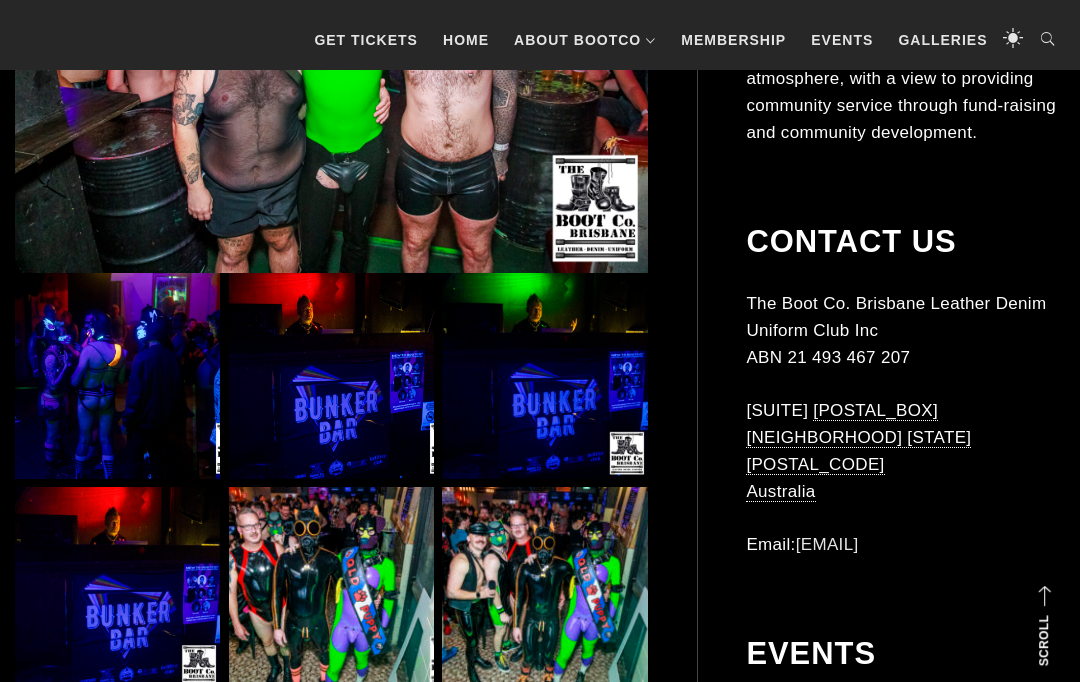 click at bounding box center [117, 375] 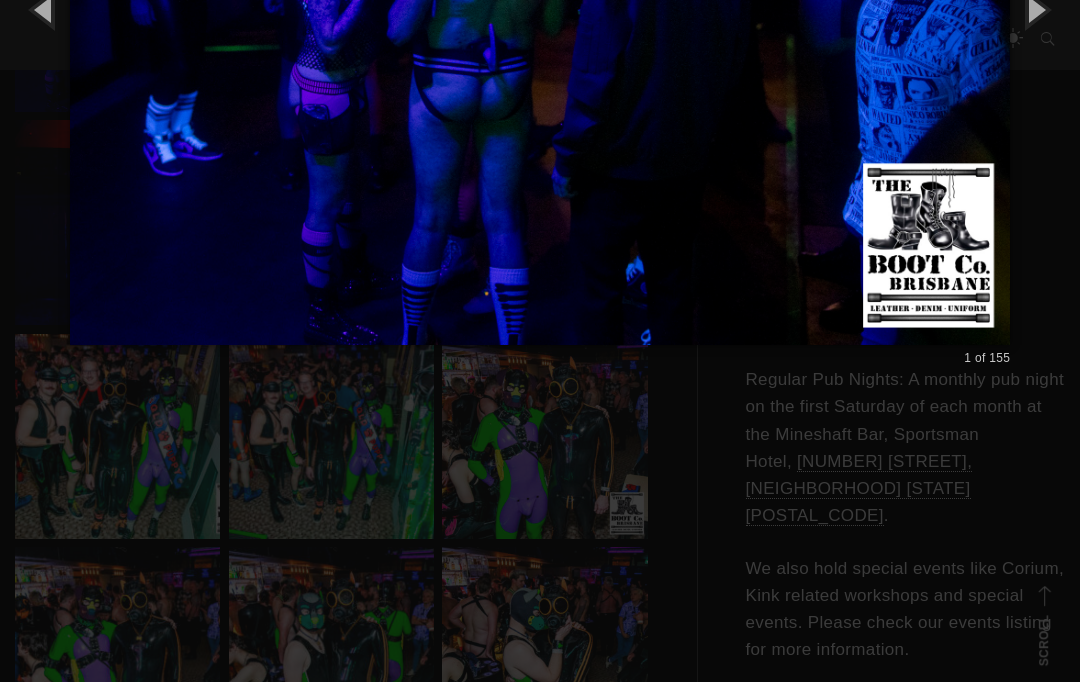 scroll, scrollTop: 989, scrollLeft: 0, axis: vertical 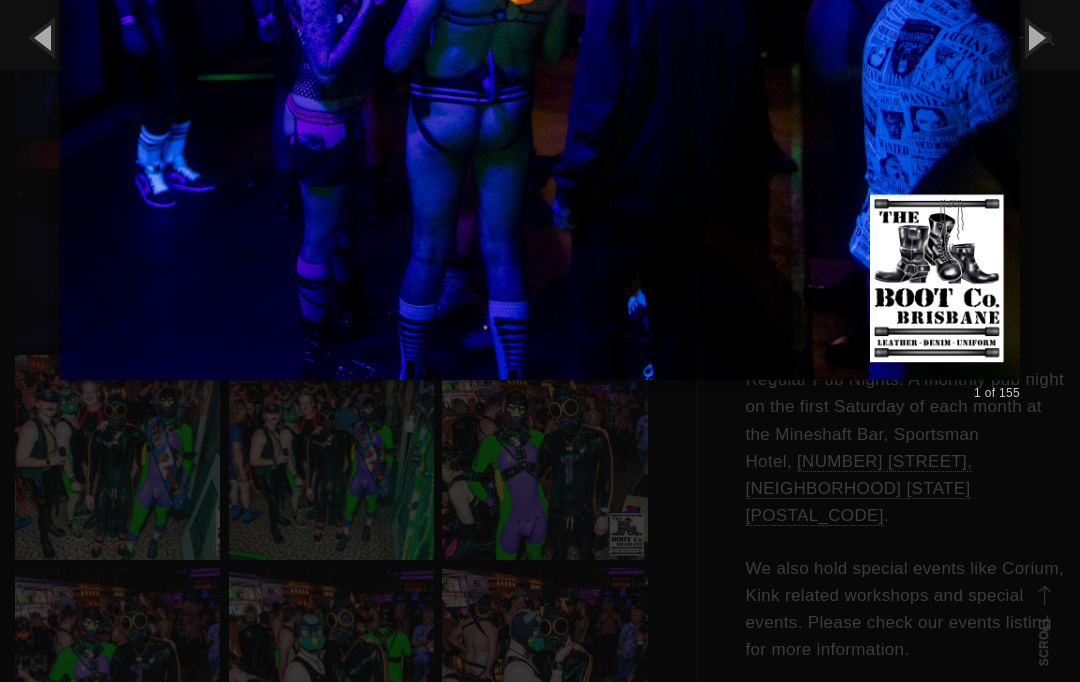 click at bounding box center [540, 5060] 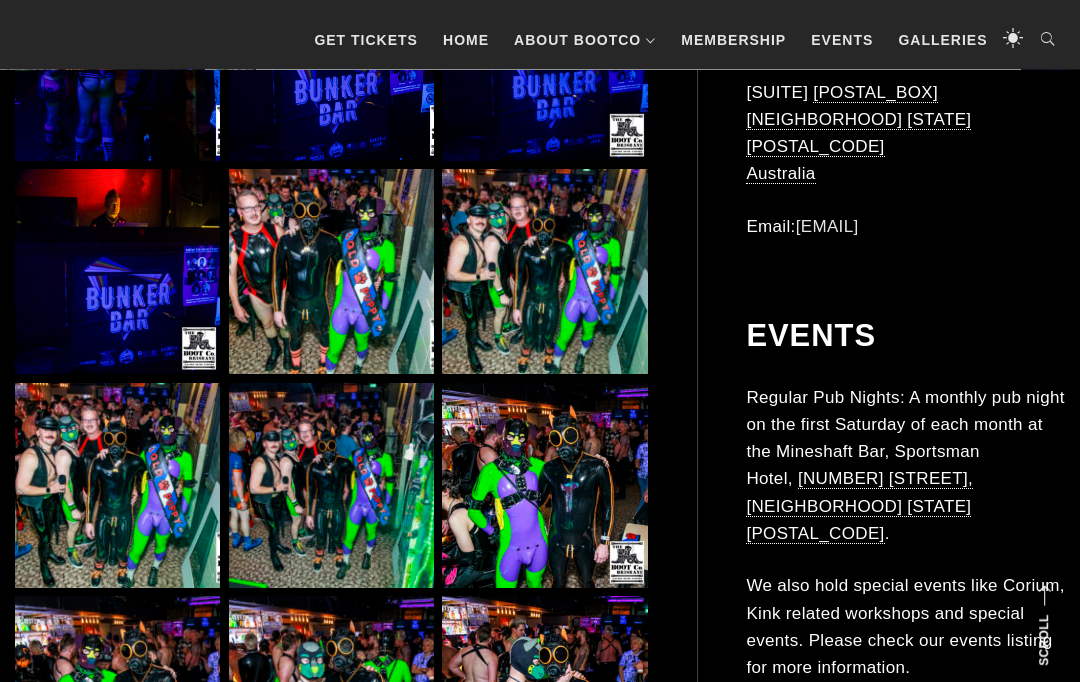 scroll, scrollTop: 961, scrollLeft: 0, axis: vertical 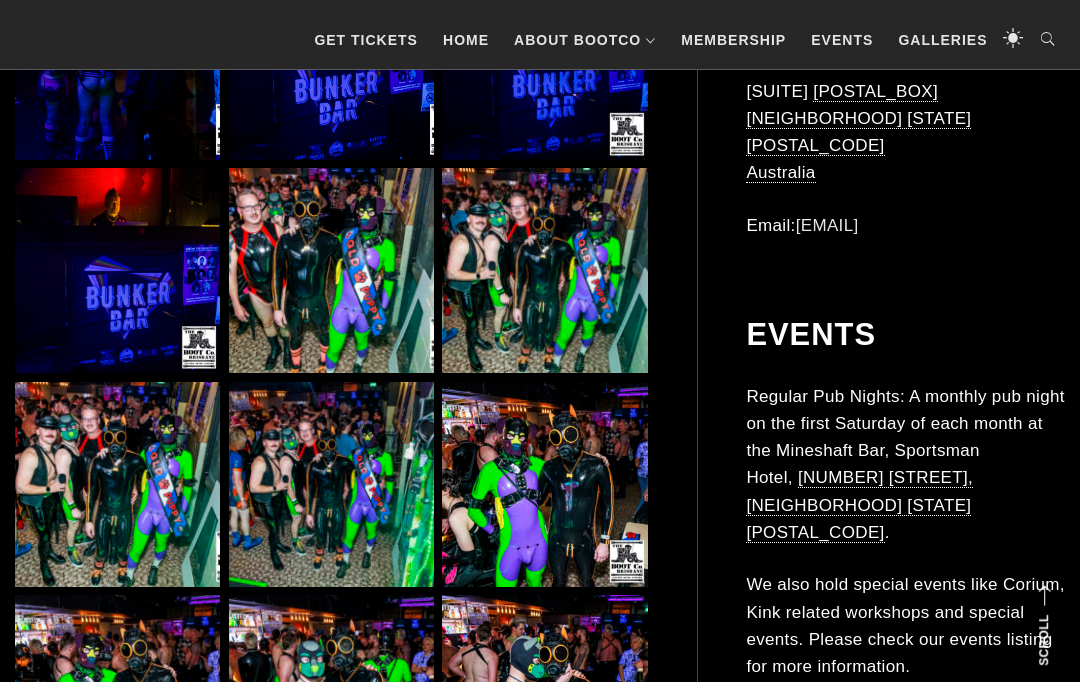click at bounding box center (544, 271) 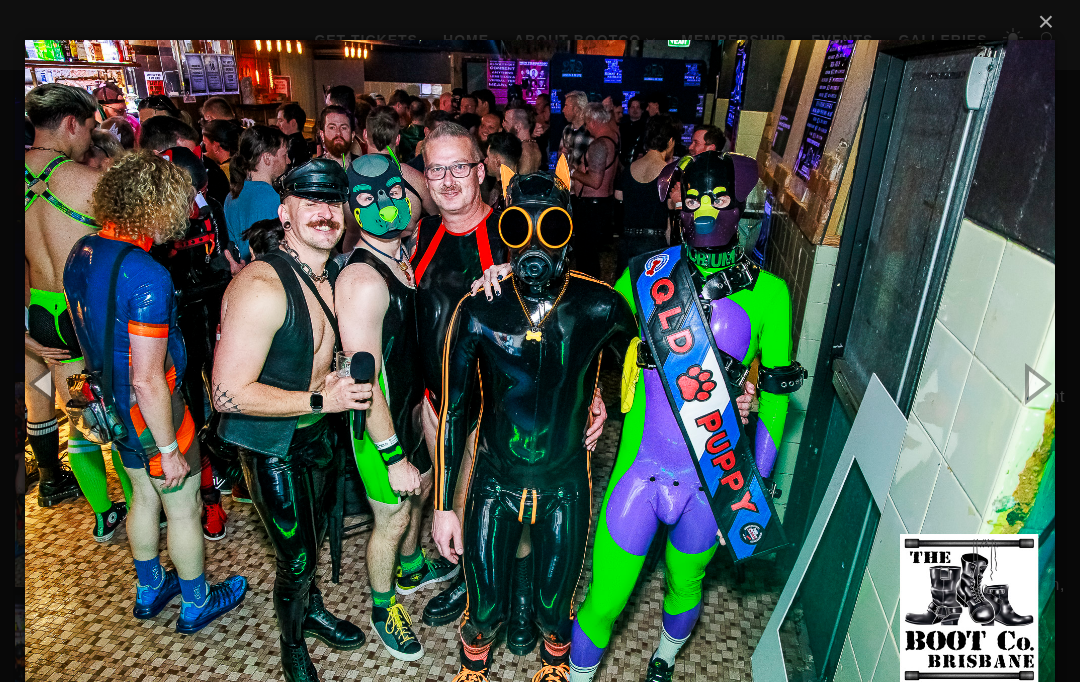 click at bounding box center (1035, 383) 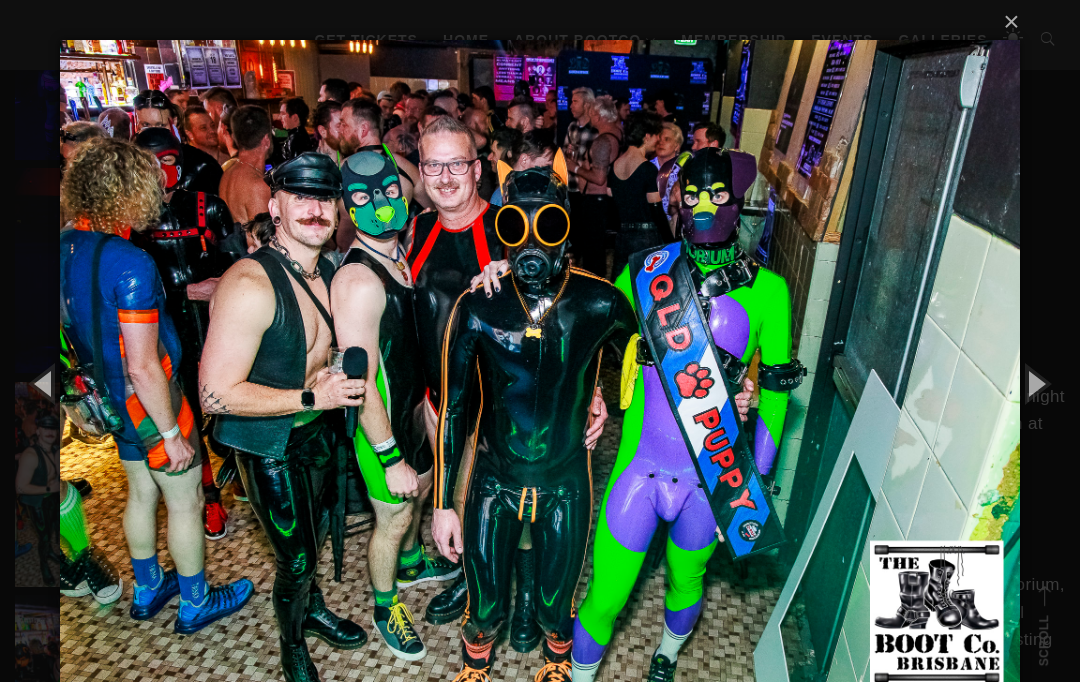 click at bounding box center [1035, 383] 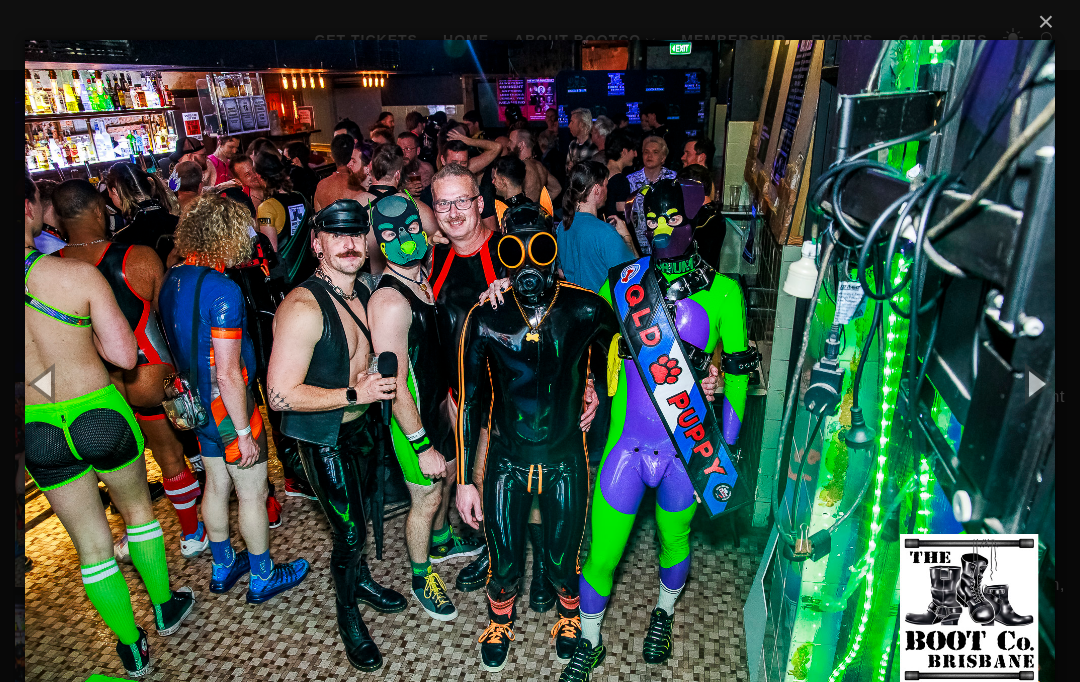 click at bounding box center (1035, 383) 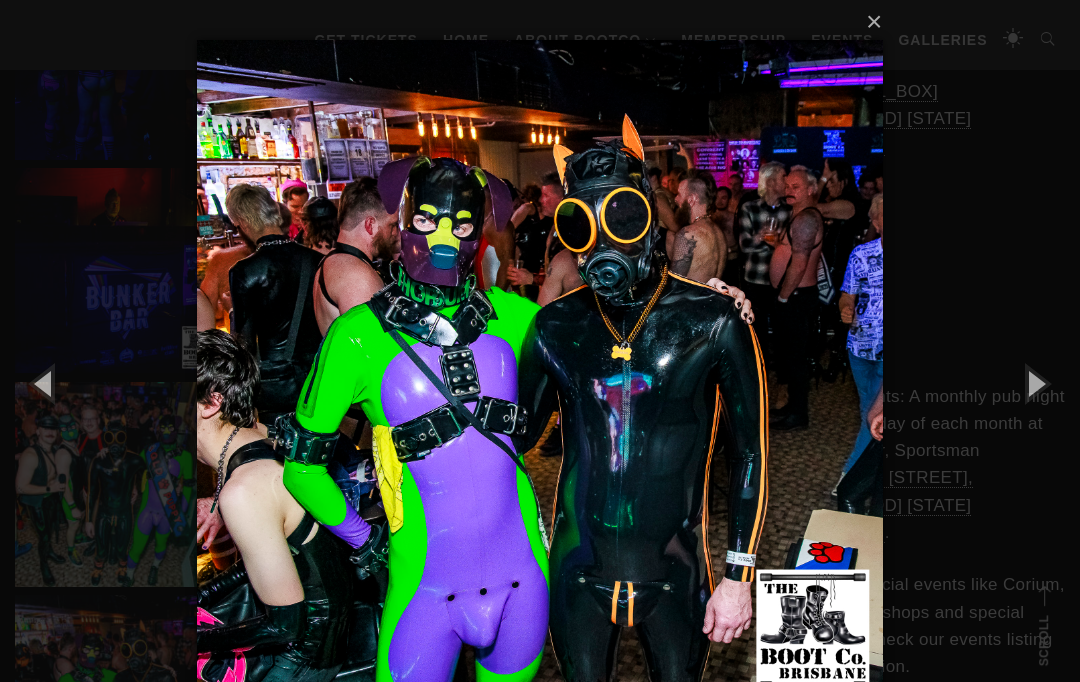 click at bounding box center (1035, 383) 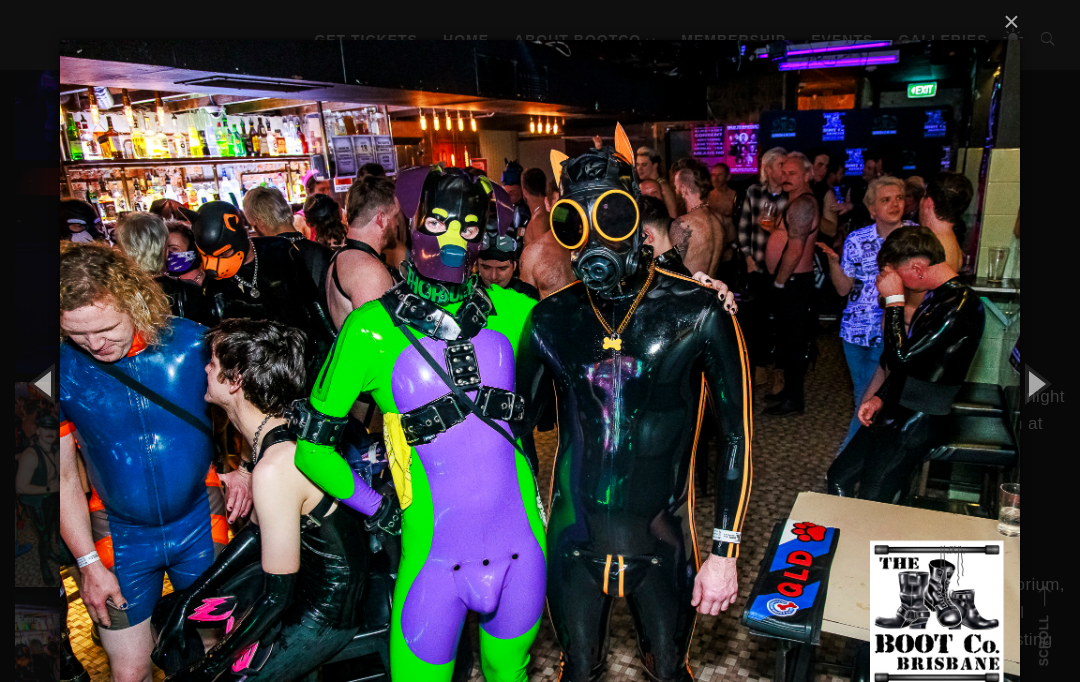 click at bounding box center [1035, 383] 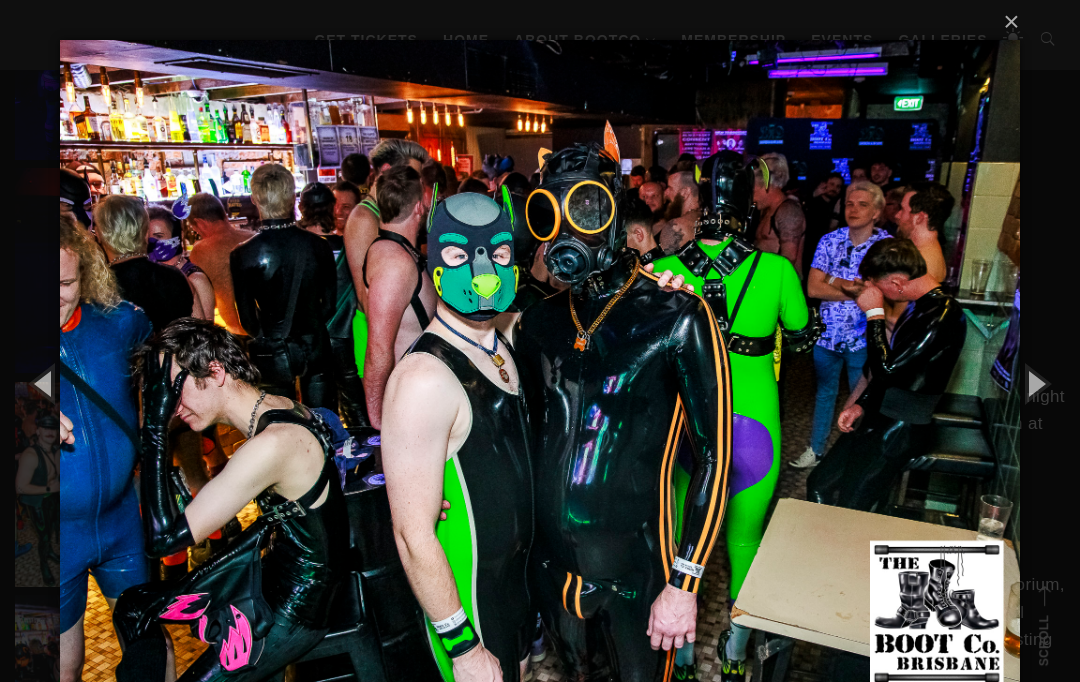 click at bounding box center (1035, 383) 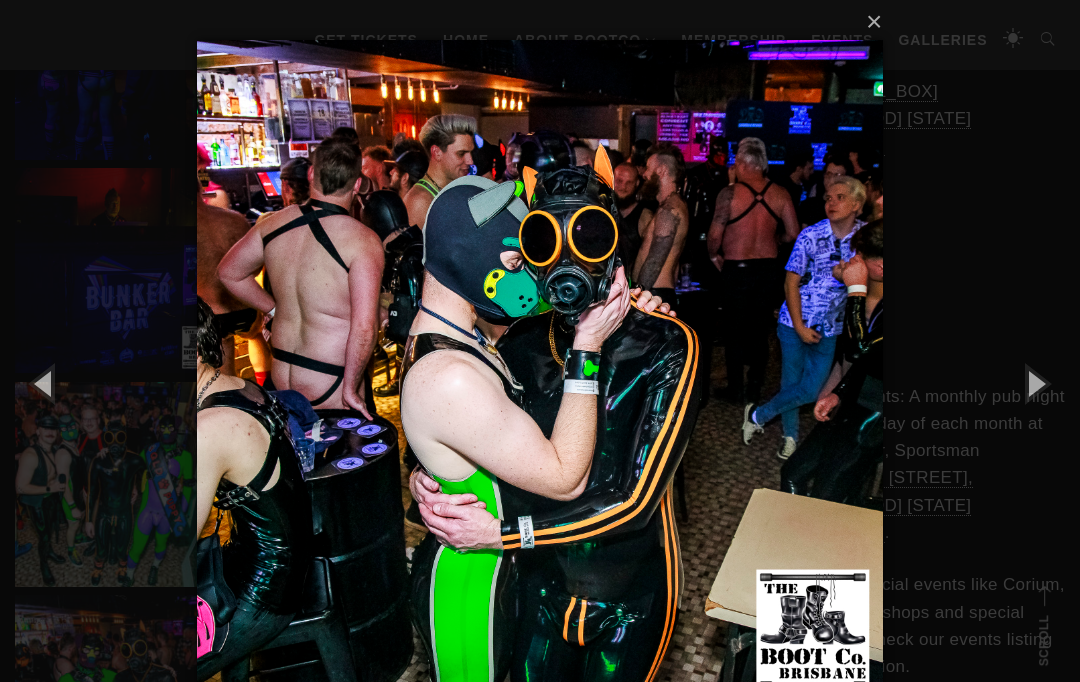 click at bounding box center [1035, 383] 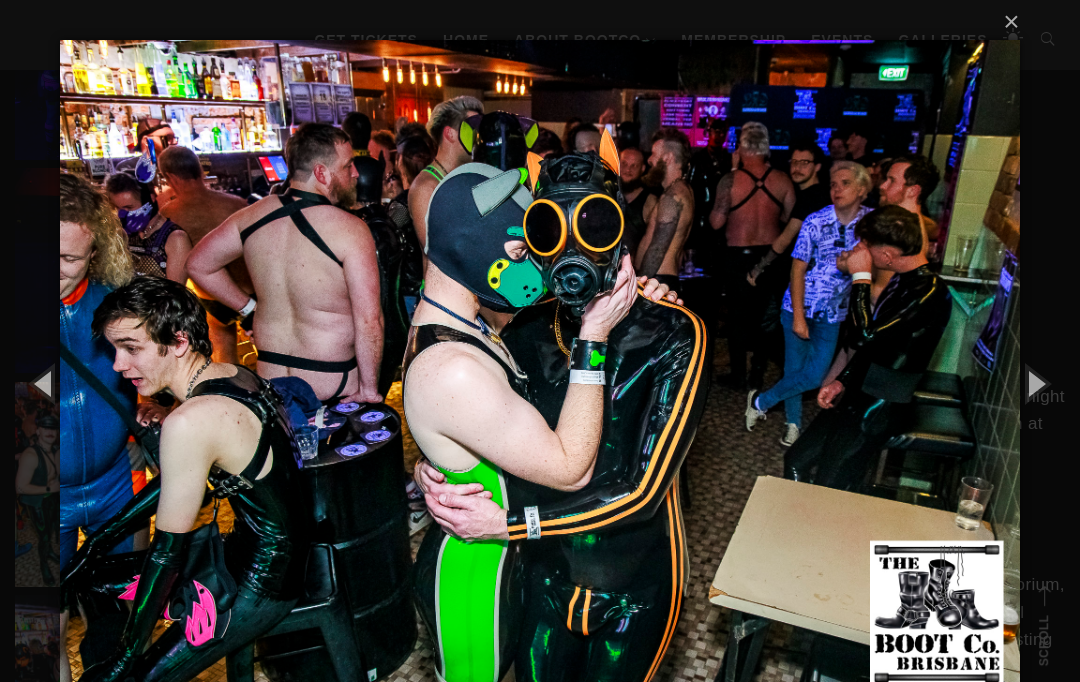 click at bounding box center [1035, 383] 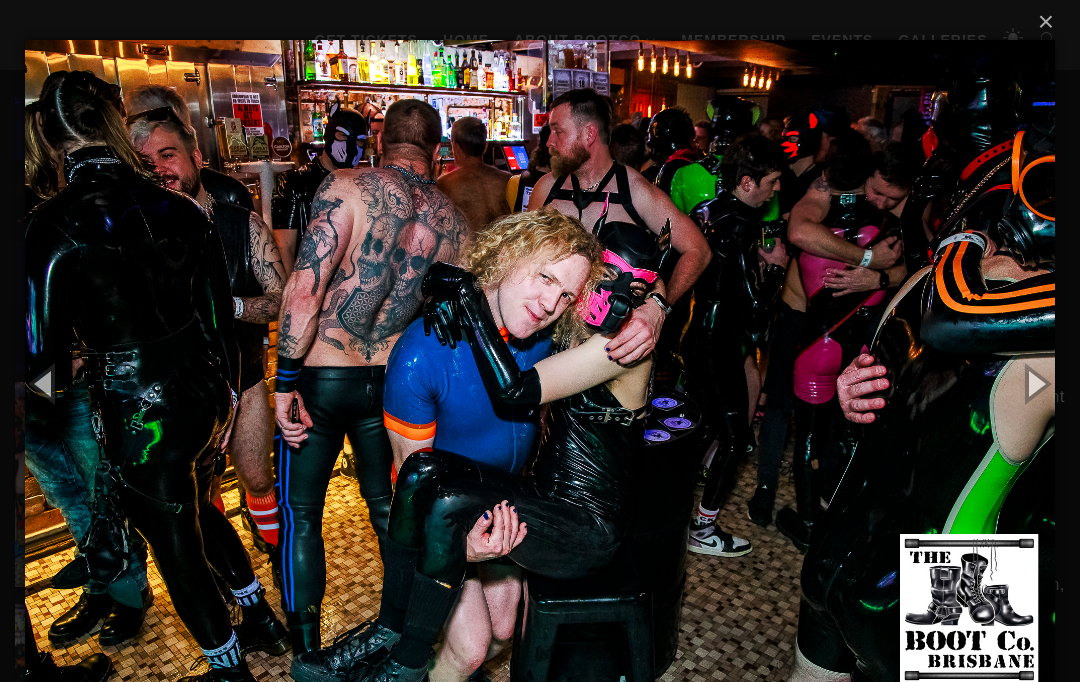 click at bounding box center (1035, 383) 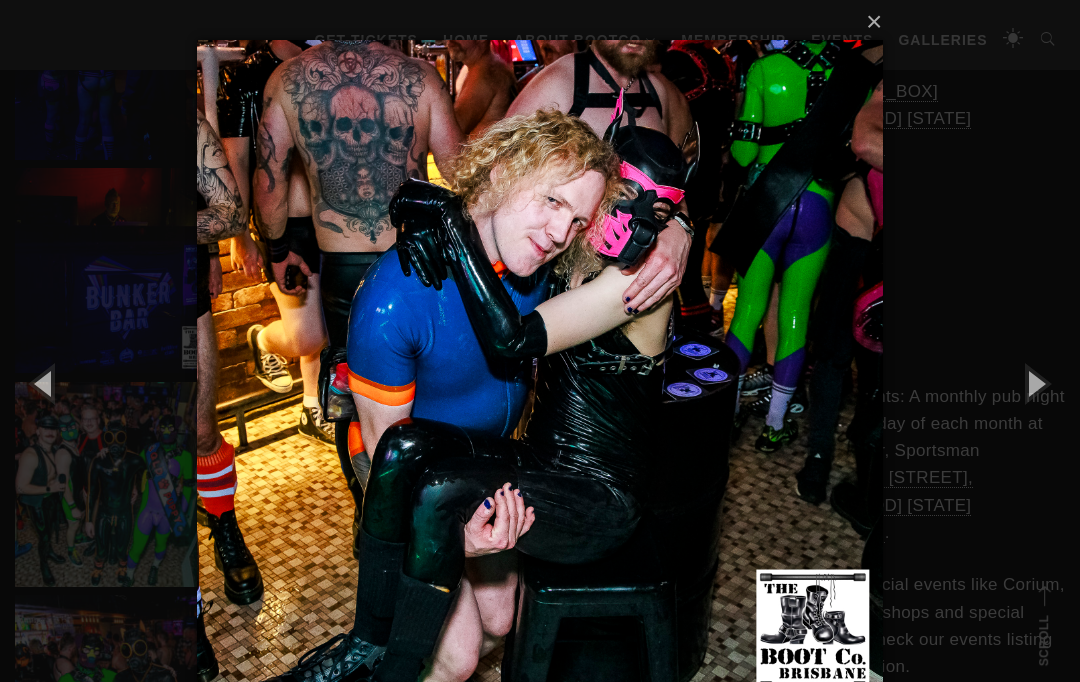 click at bounding box center (1035, 383) 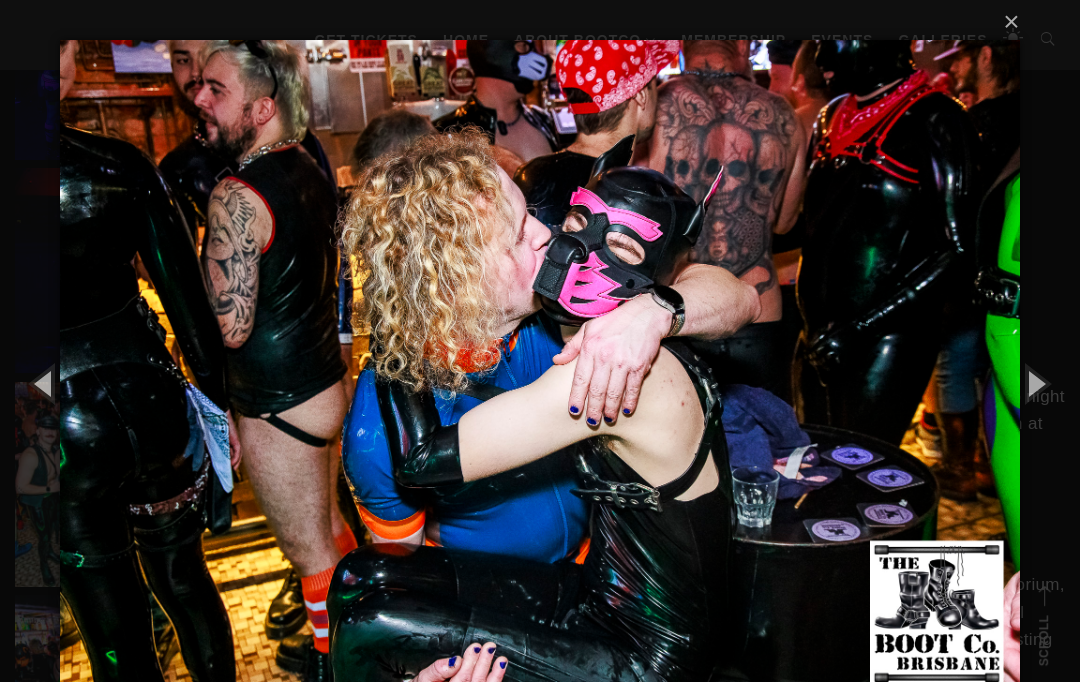 click at bounding box center [1035, 383] 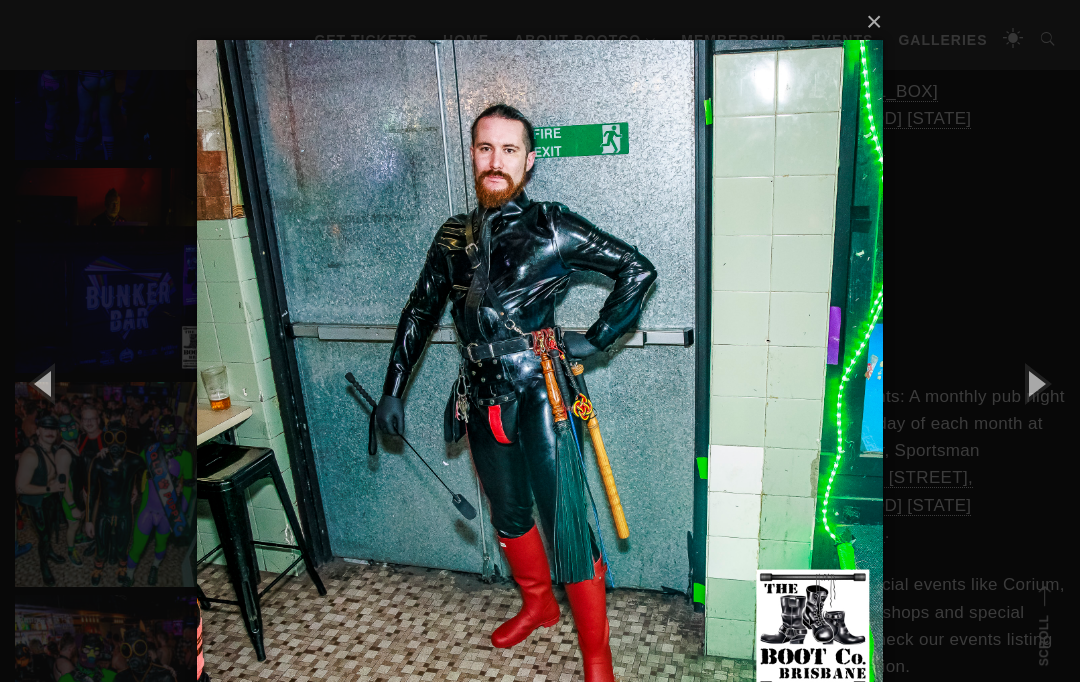 click at bounding box center (1035, 383) 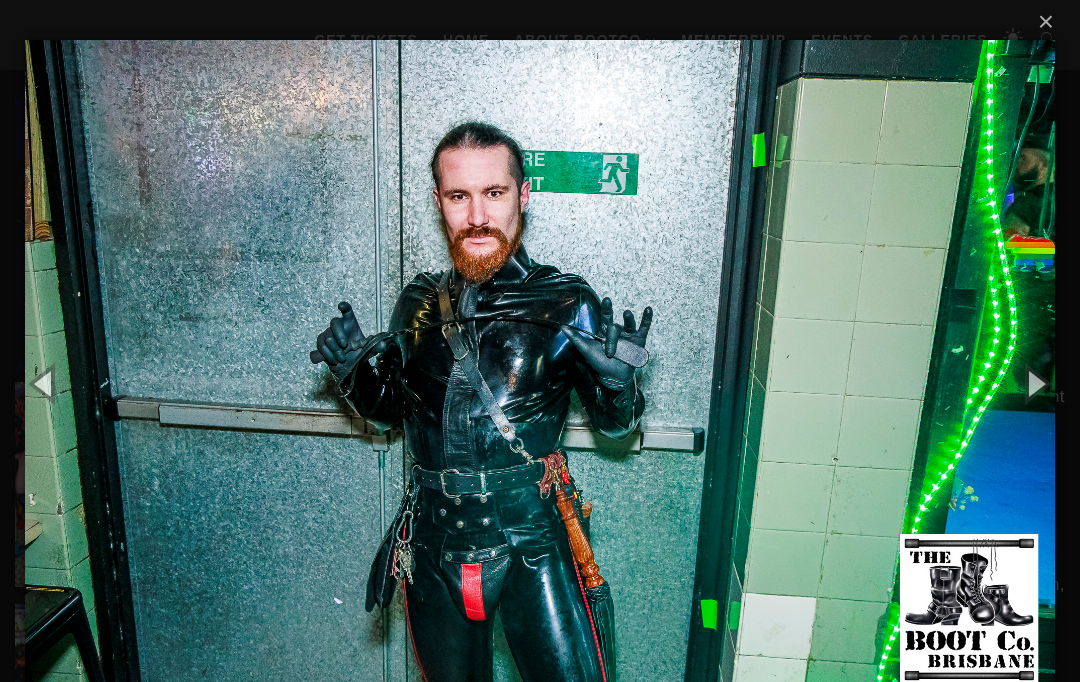 click at bounding box center [1035, 383] 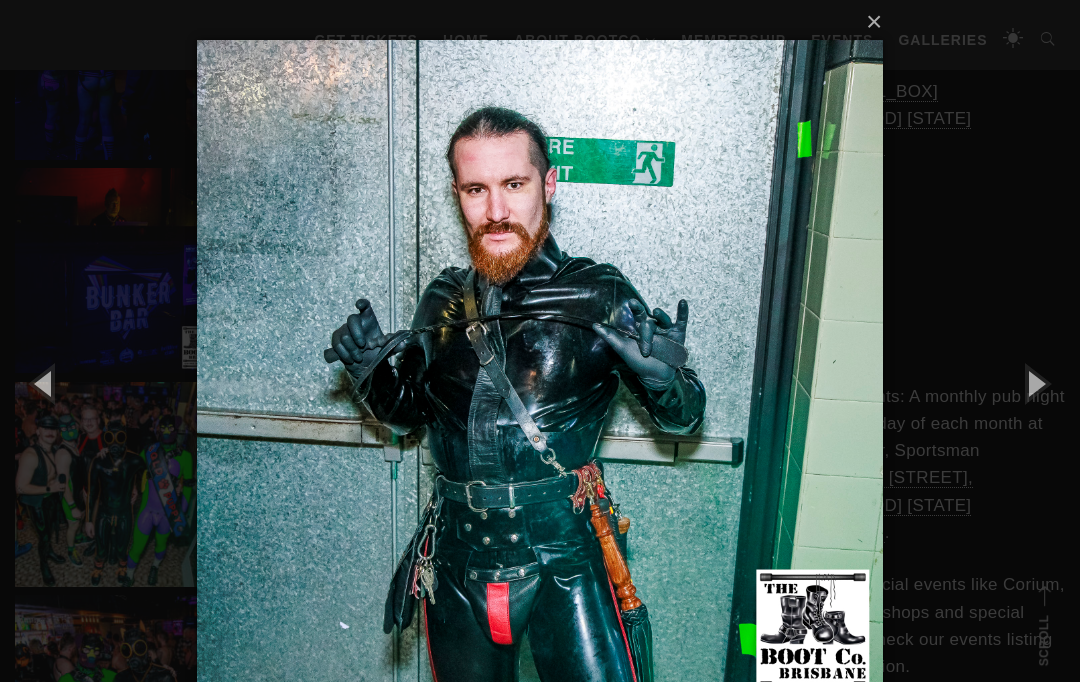 click at bounding box center [1035, 383] 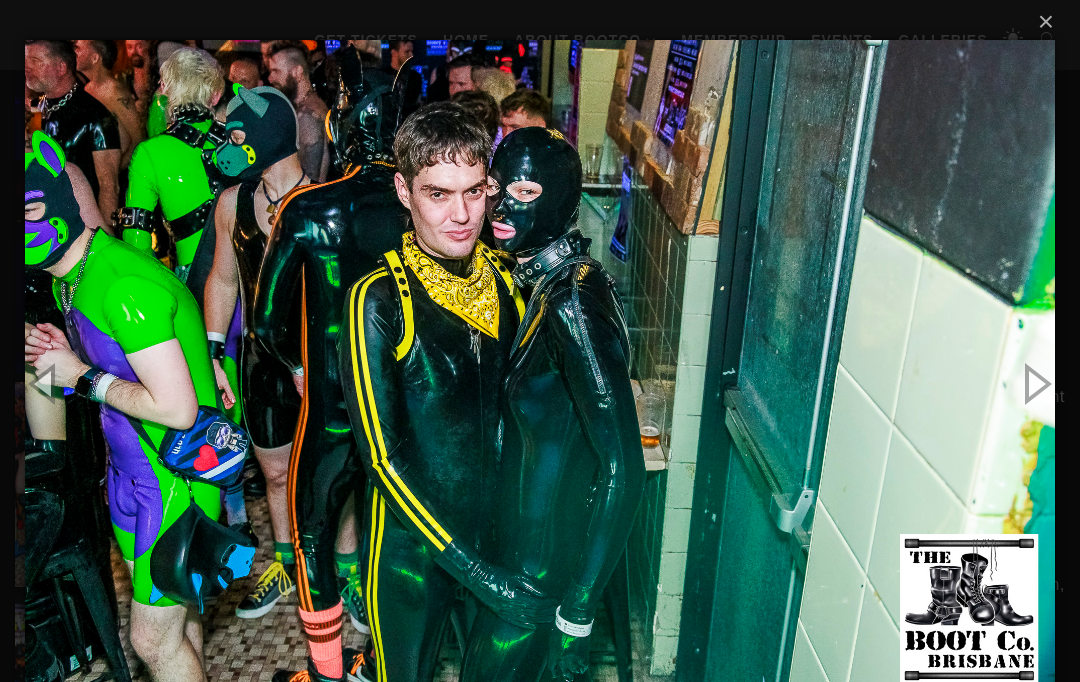 click at bounding box center [1035, 383] 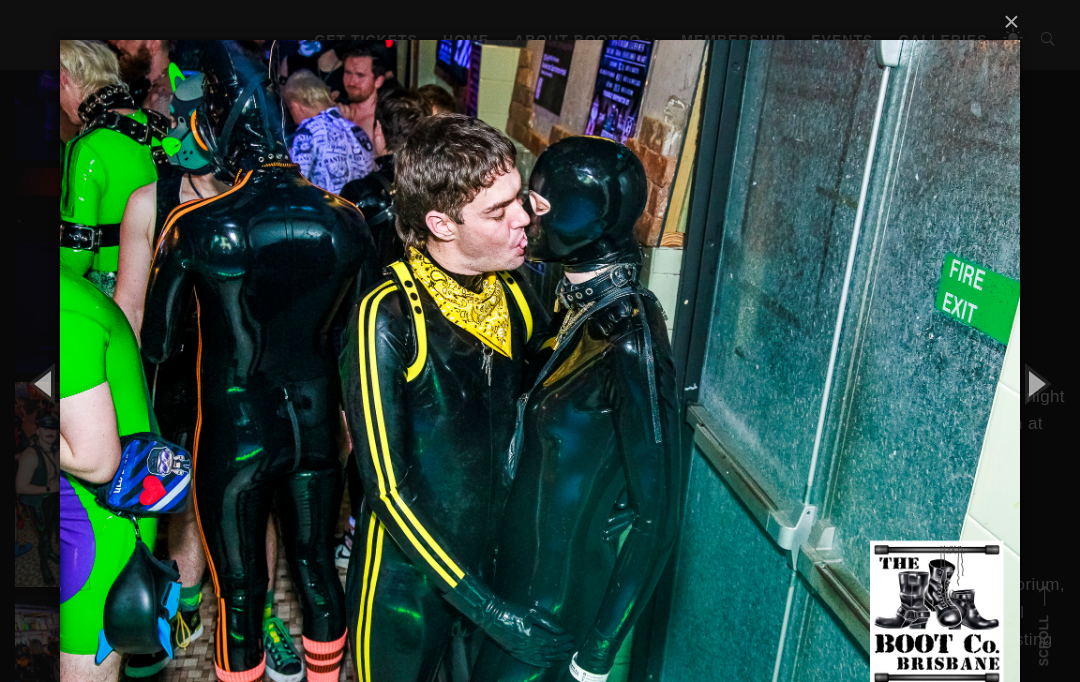 click at bounding box center (1035, 383) 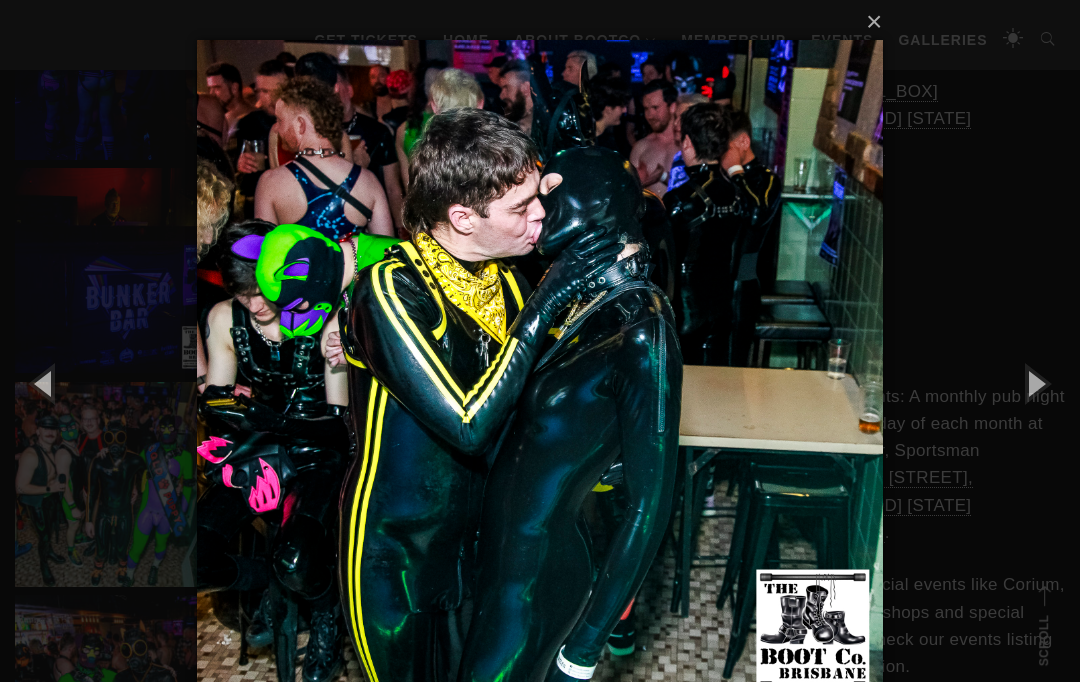click at bounding box center [1035, 383] 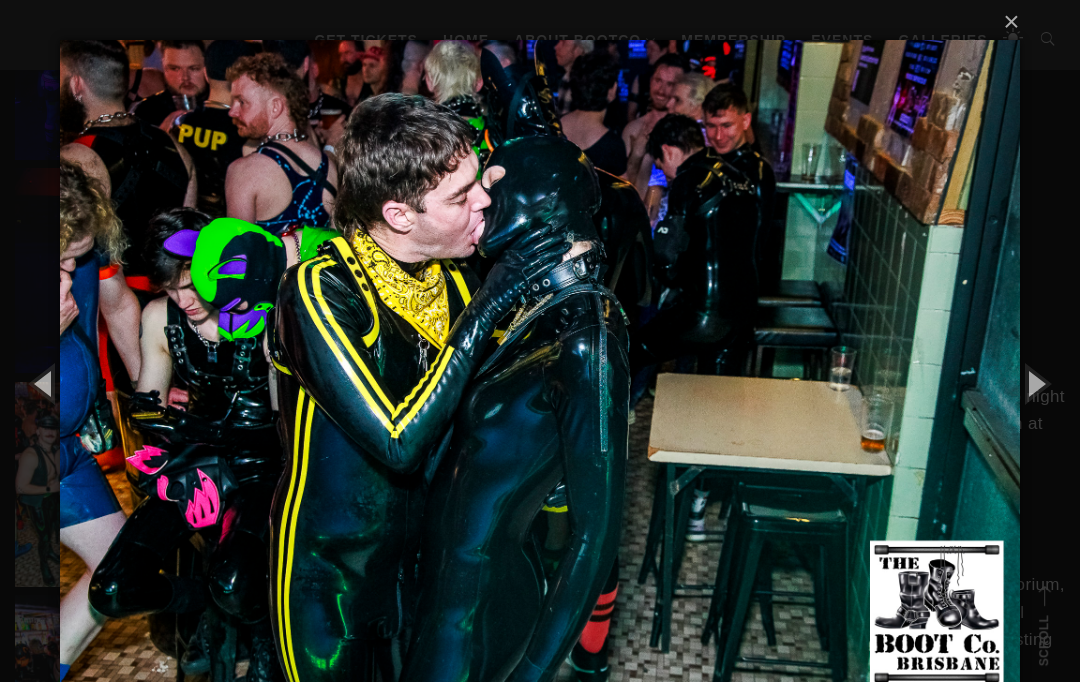 click at bounding box center [1035, 383] 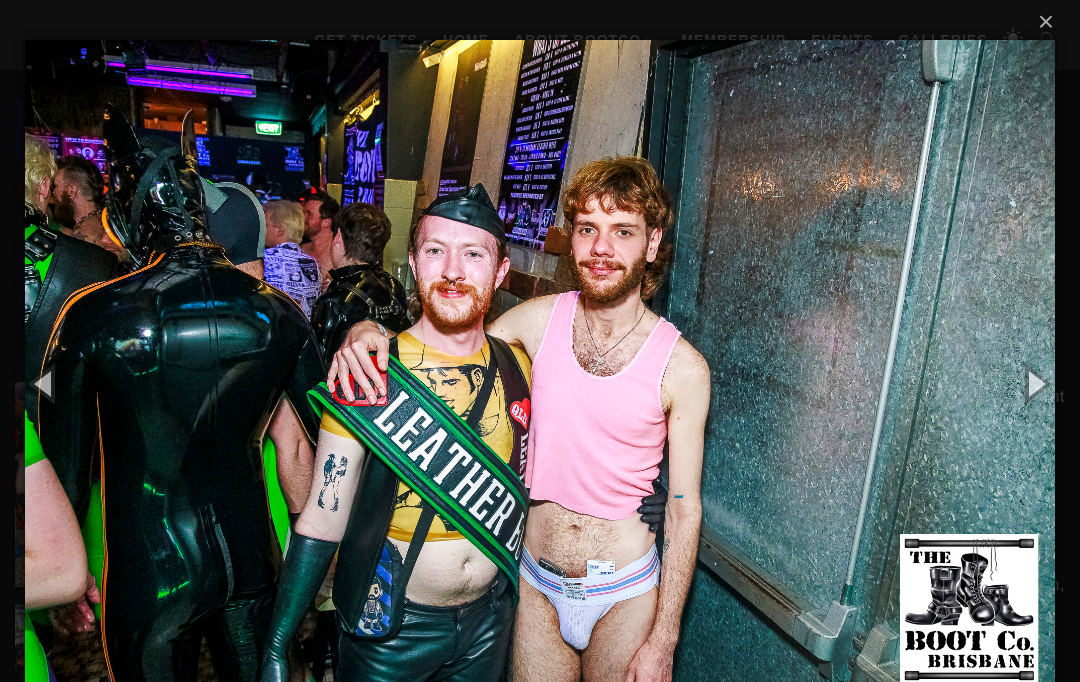 click at bounding box center [1035, 383] 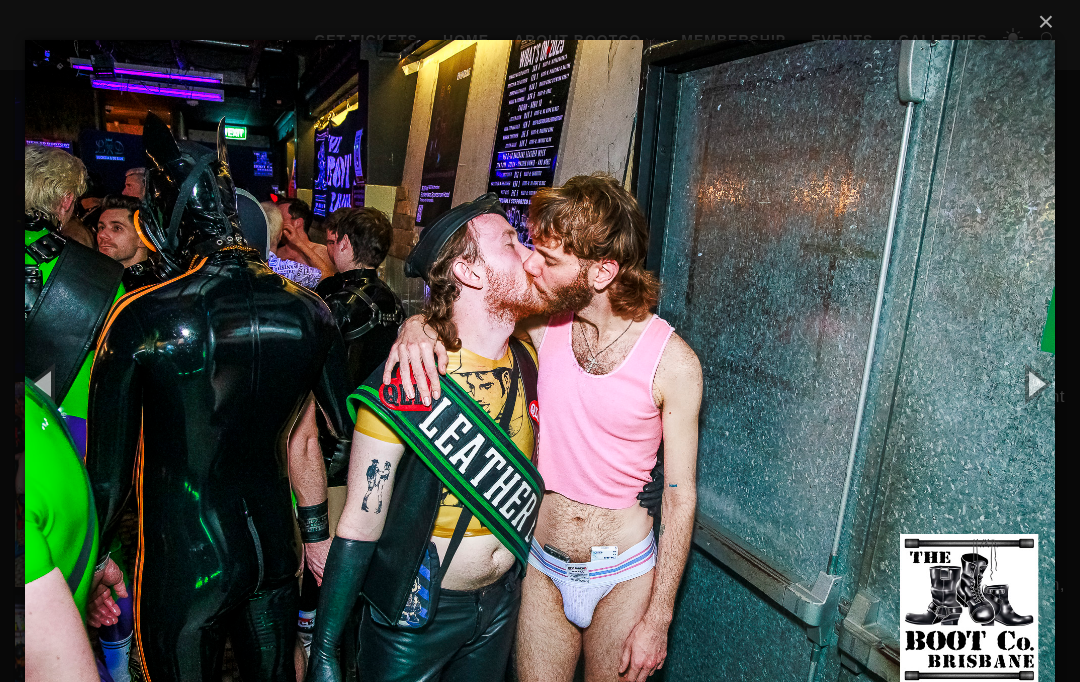 click at bounding box center (1035, 383) 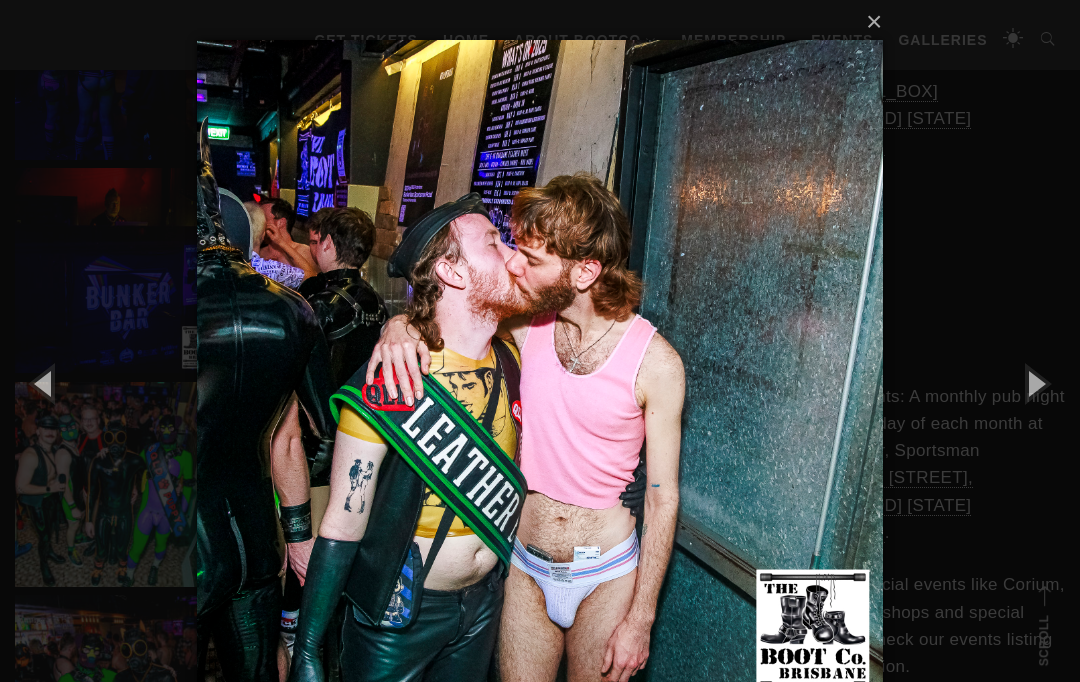 click at bounding box center [1035, 383] 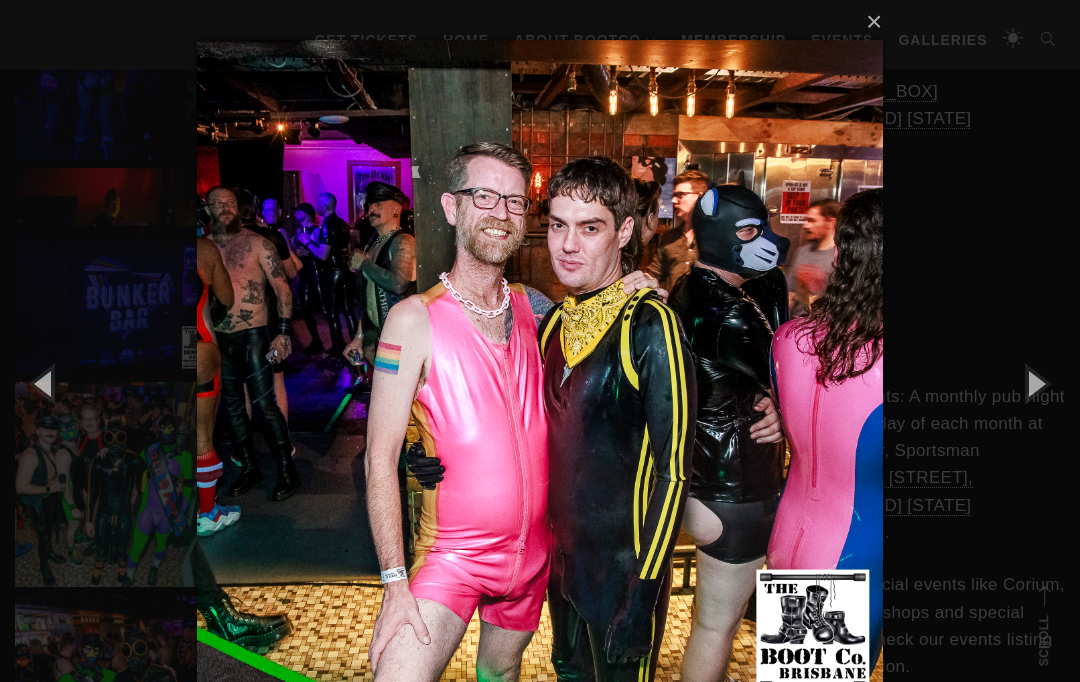 click at bounding box center (1035, 383) 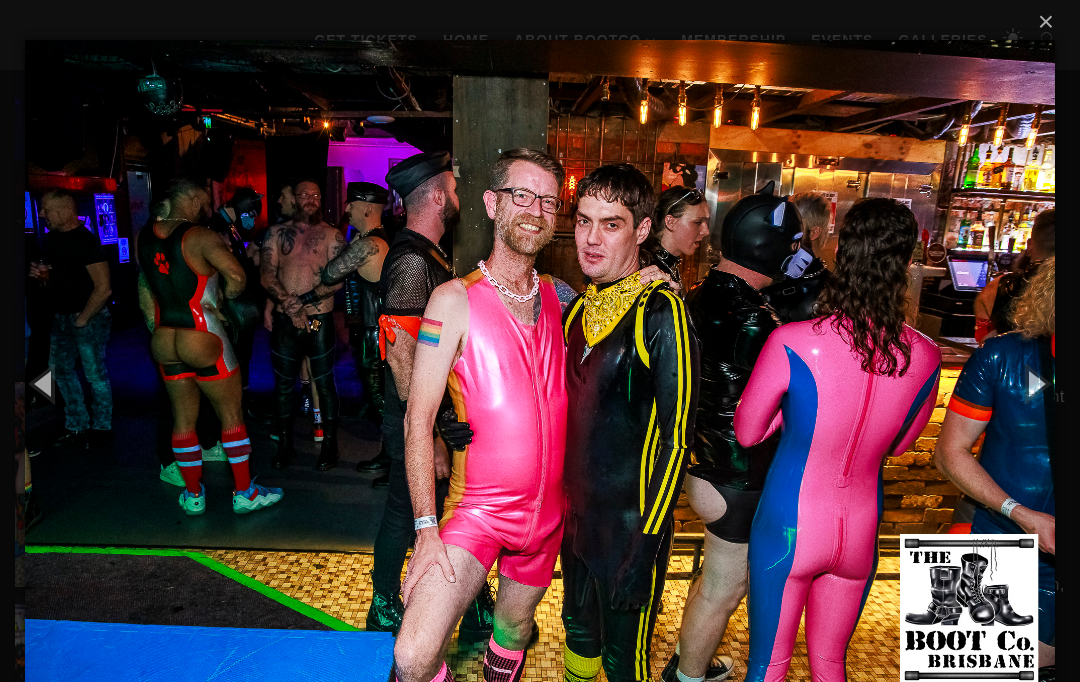 click at bounding box center (1035, 383) 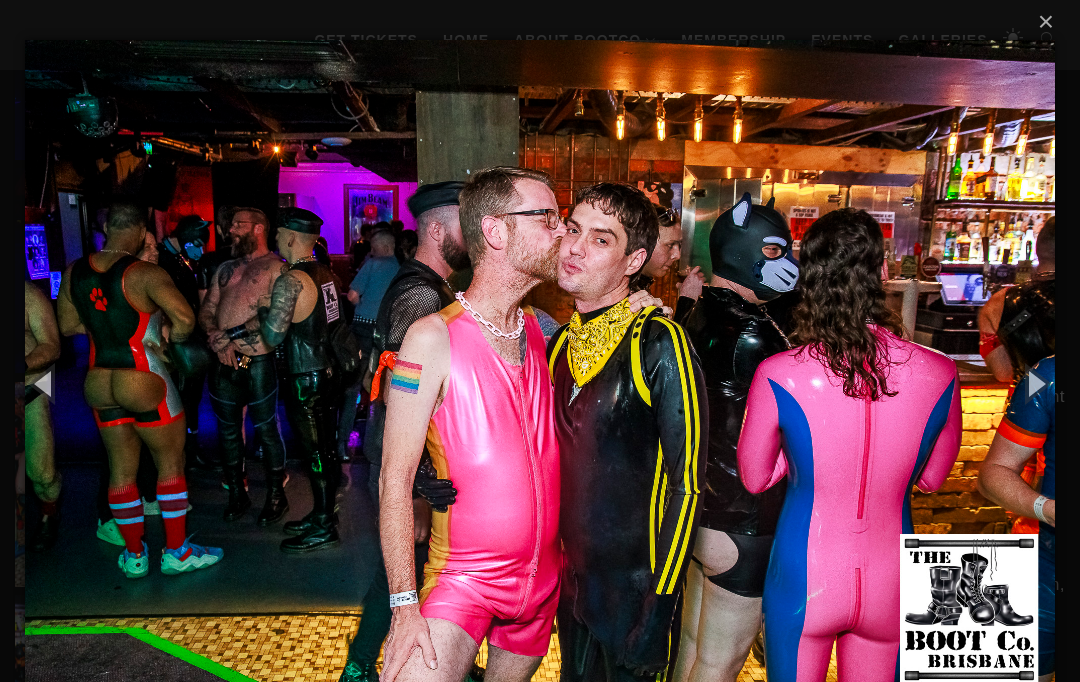 click at bounding box center [1035, 383] 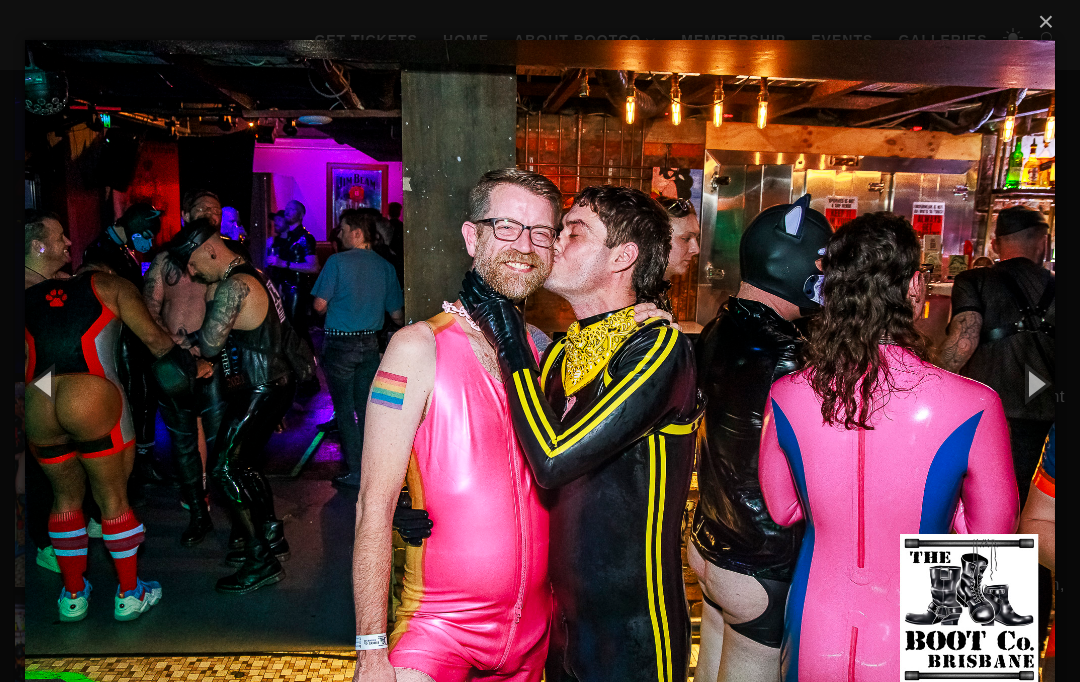 click at bounding box center (1035, 383) 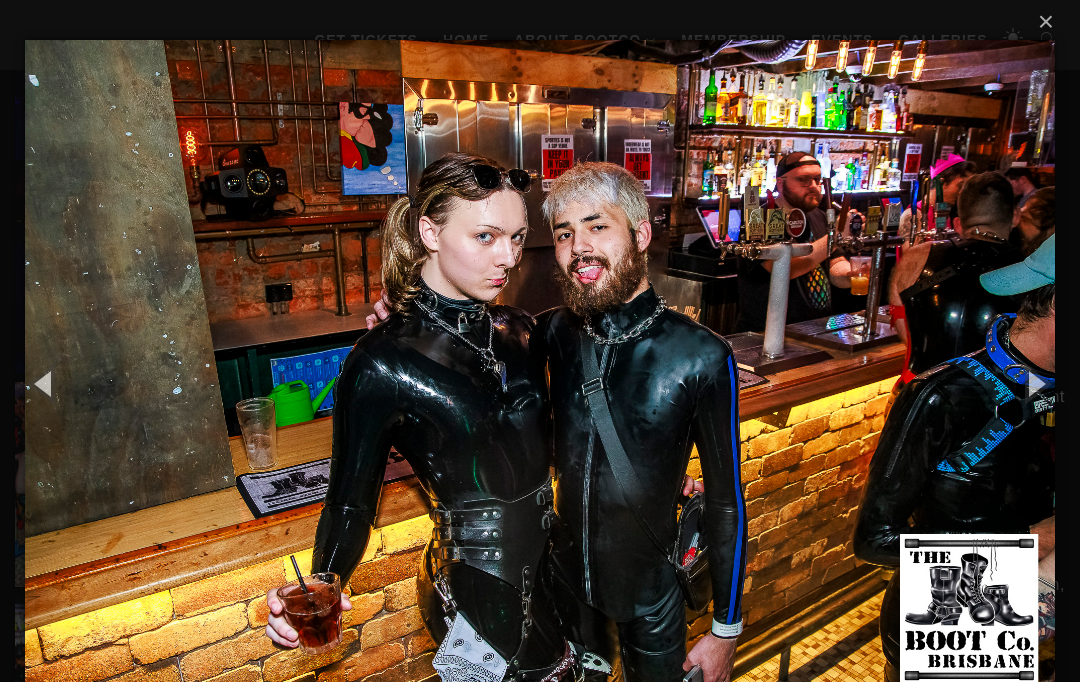 click at bounding box center (45, 383) 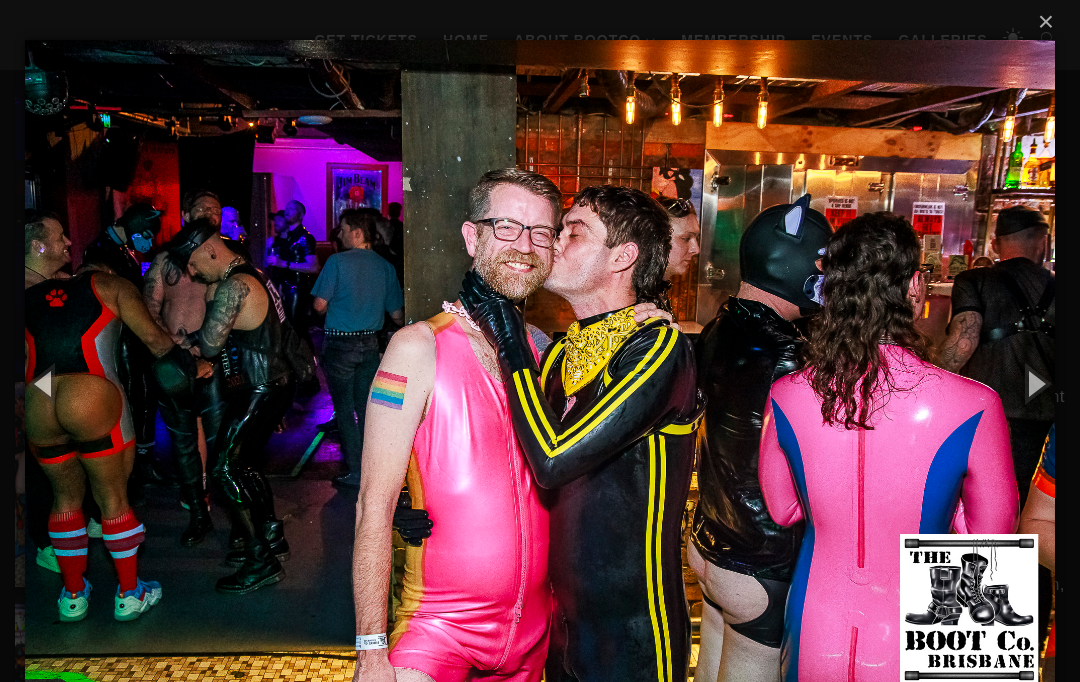 click at bounding box center (1035, 383) 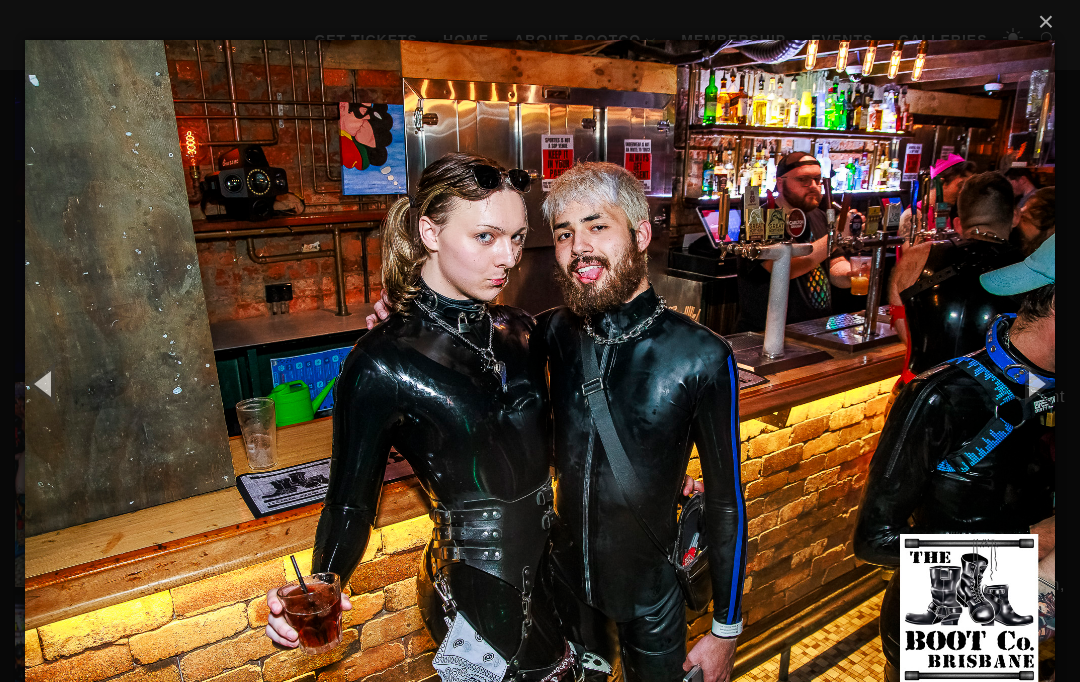 click at bounding box center [1035, 383] 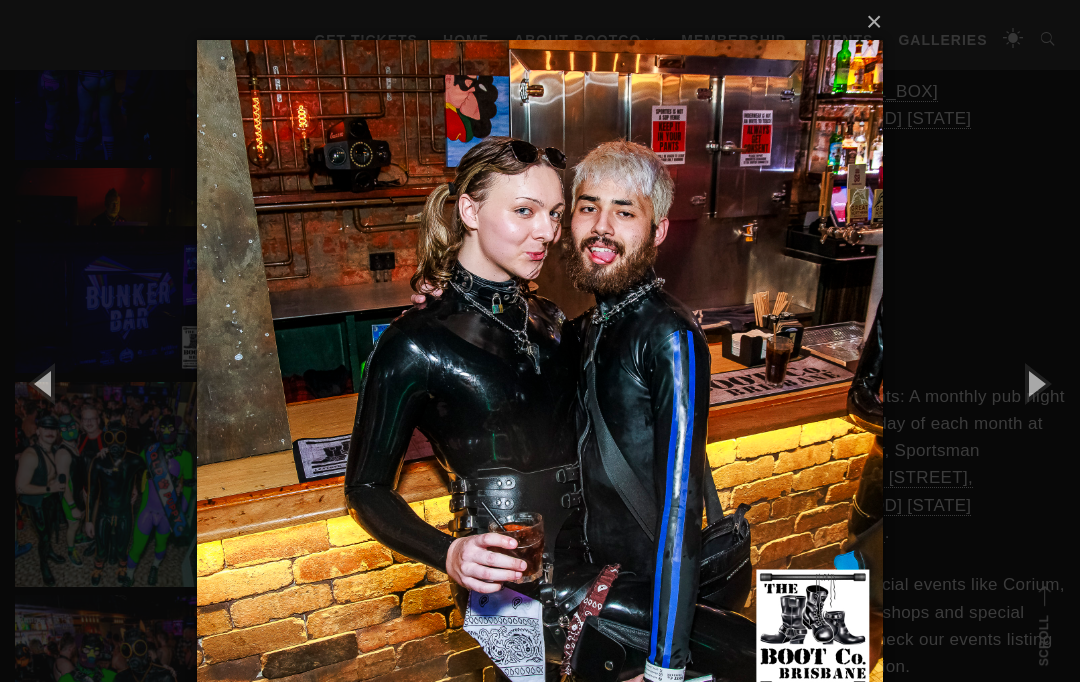 click at bounding box center (1035, 383) 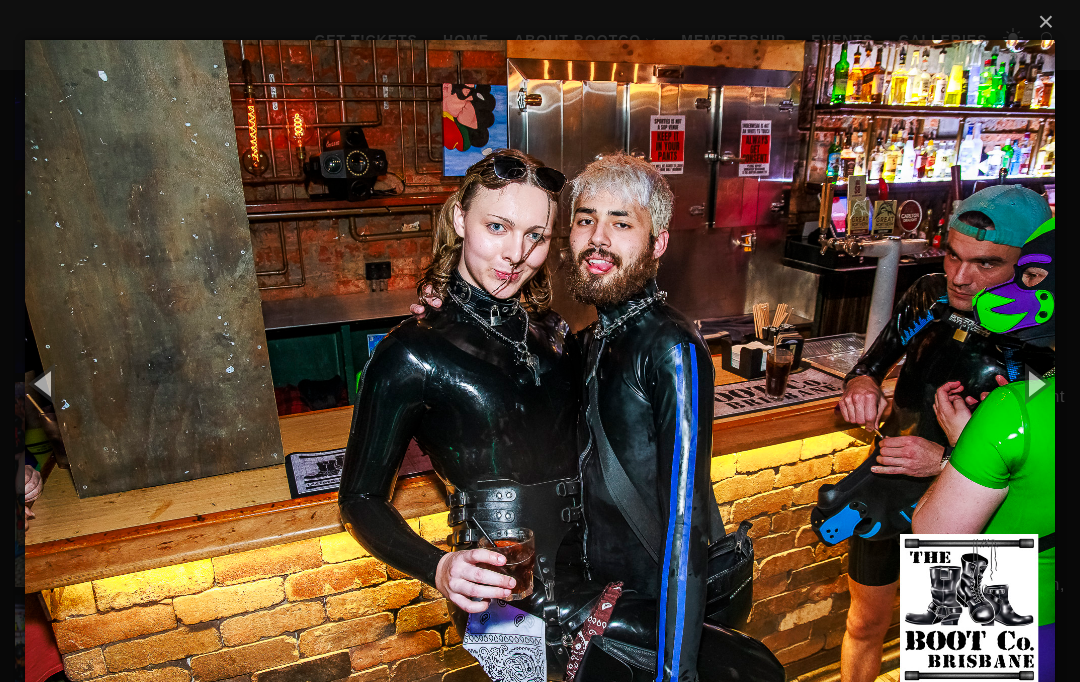 click at bounding box center [1035, 383] 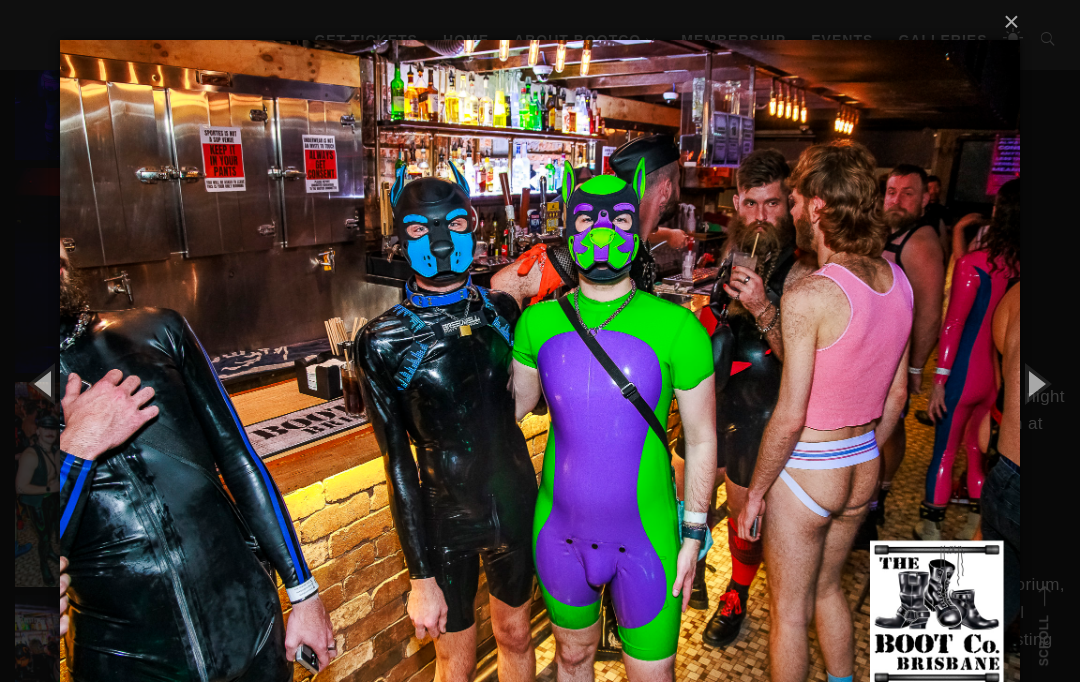 click at bounding box center (1035, 383) 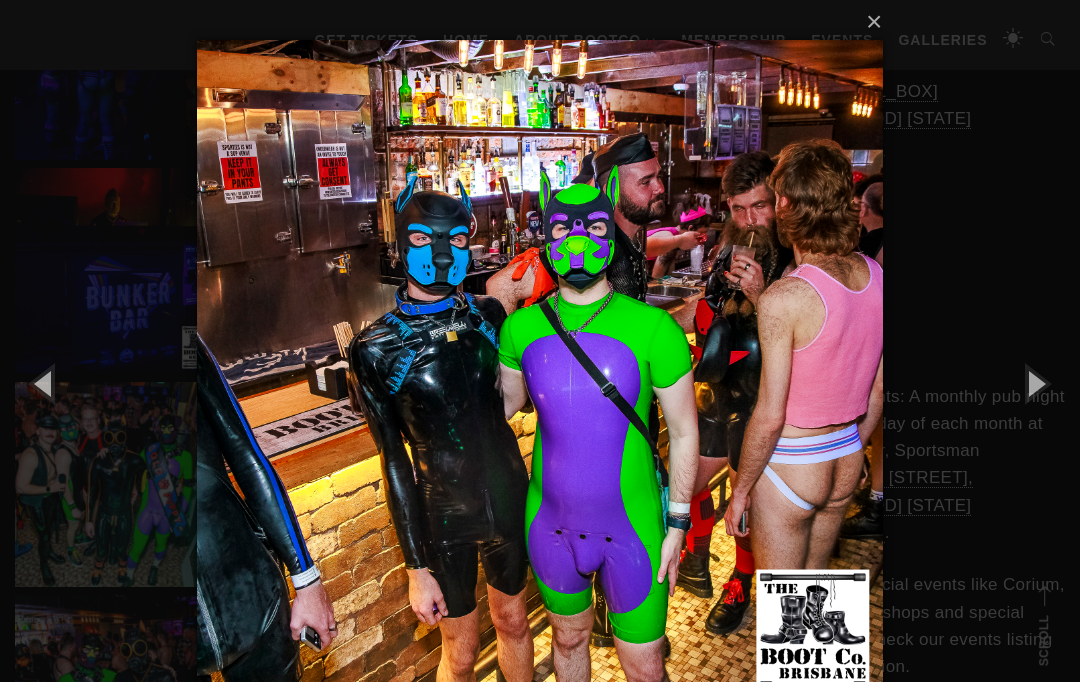 click at bounding box center [1035, 383] 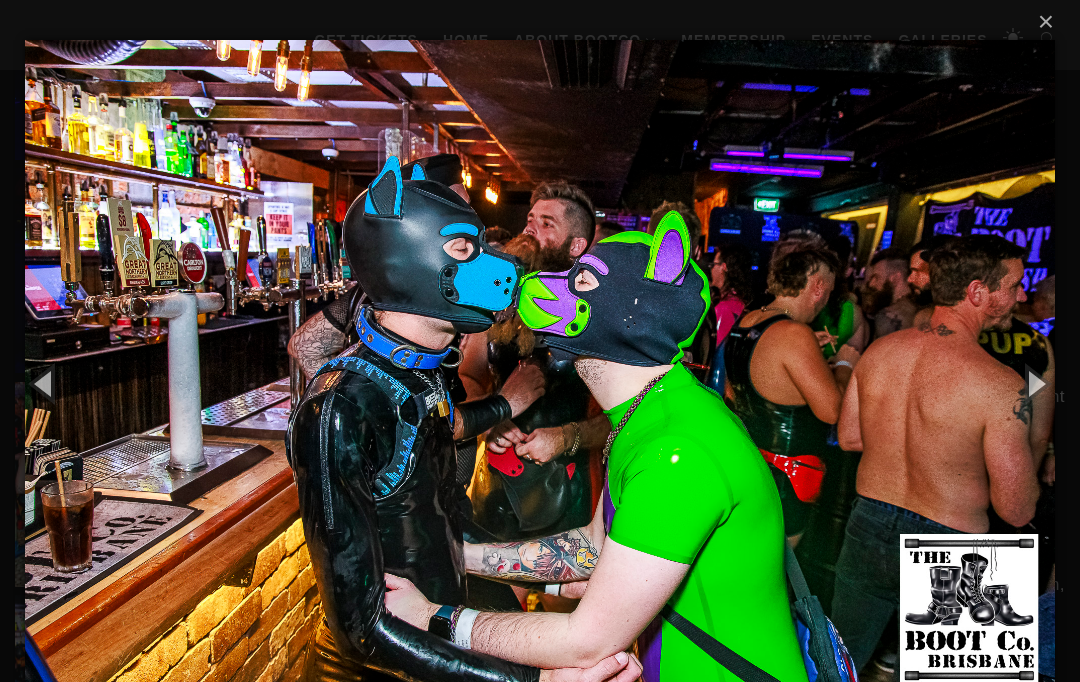 click at bounding box center (1035, 383) 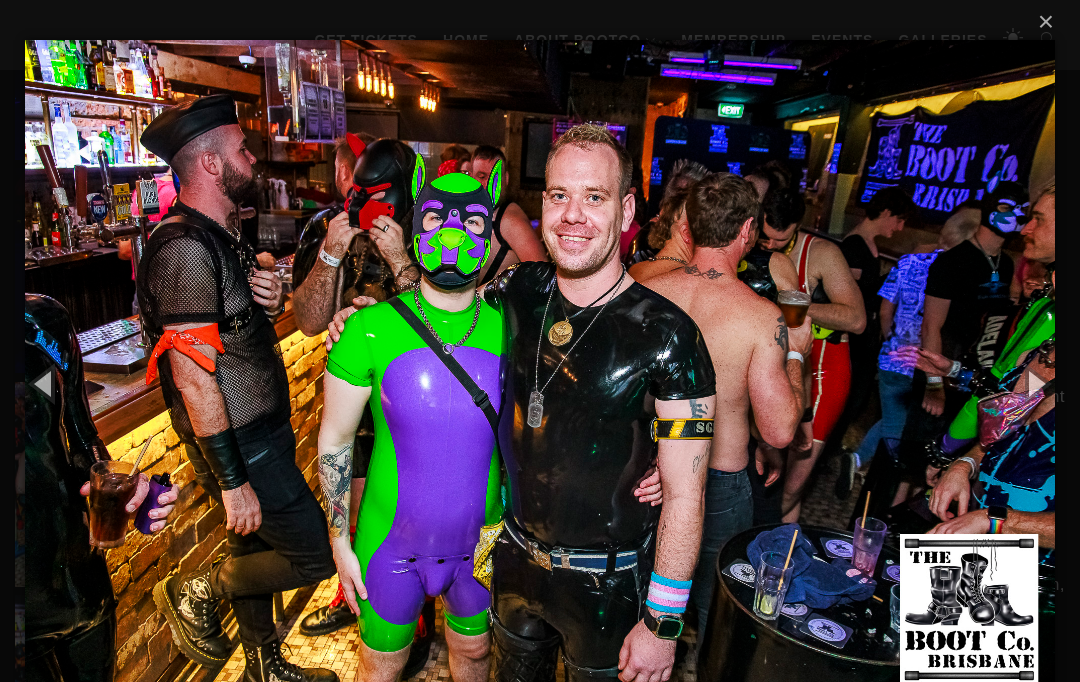click at bounding box center [1035, 383] 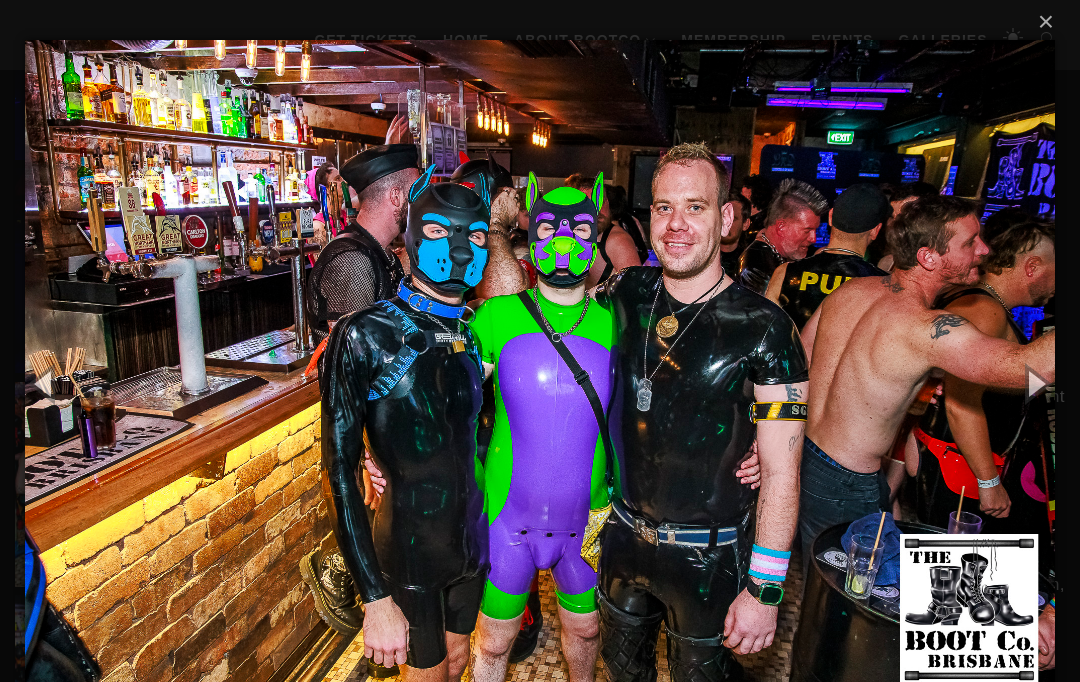 click at bounding box center (1035, 383) 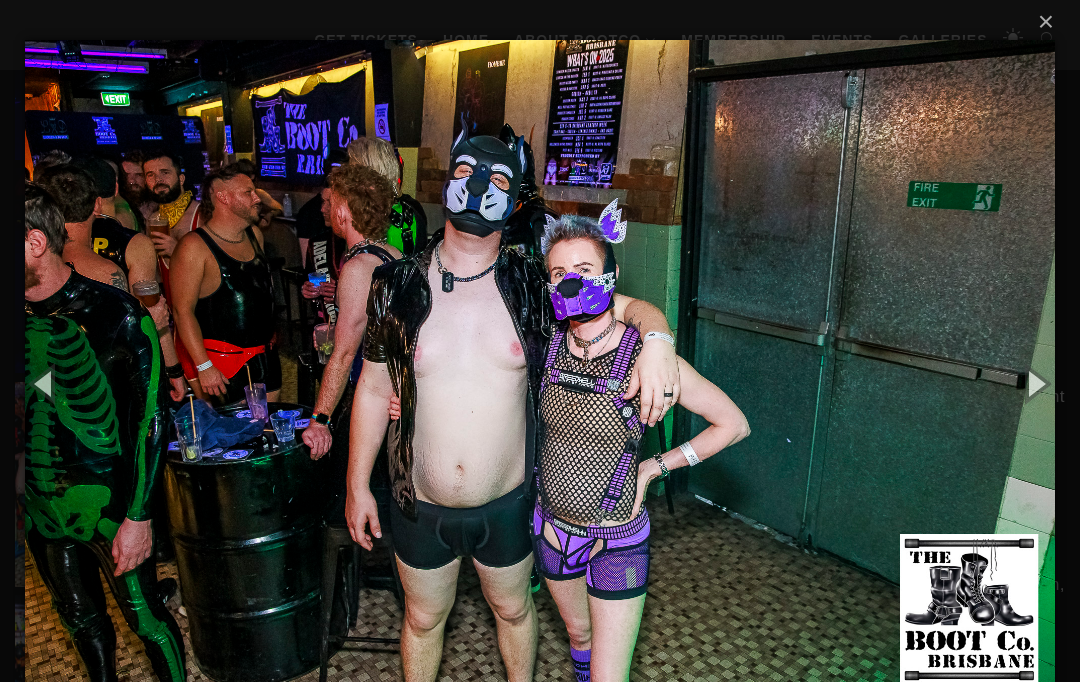 click at bounding box center (1035, 383) 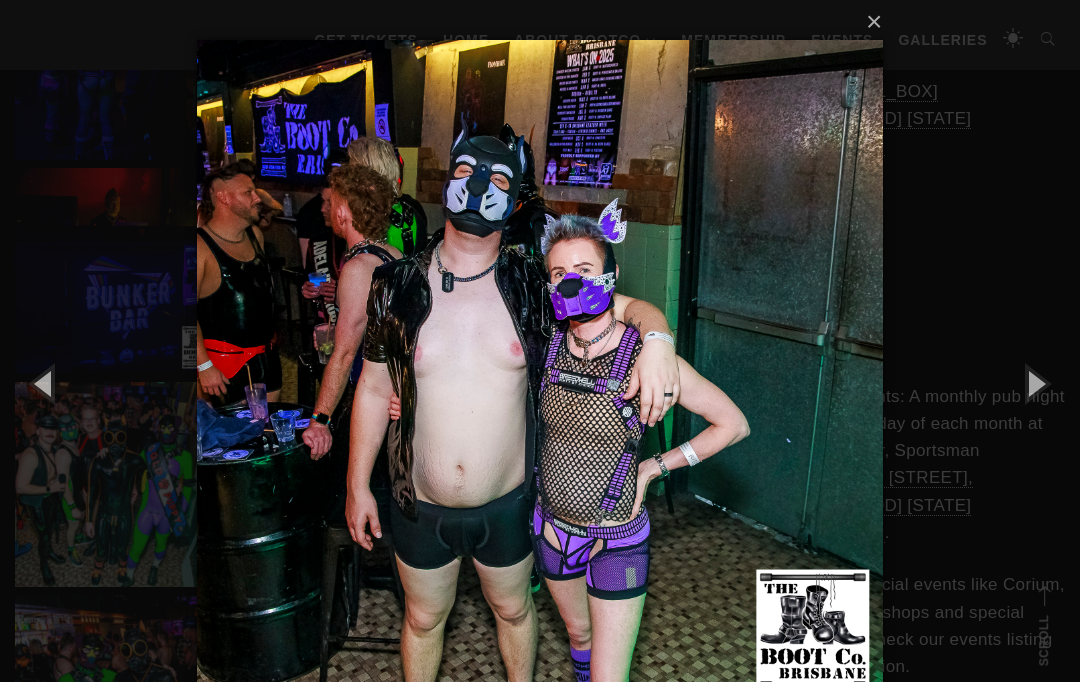 click at bounding box center [1035, 383] 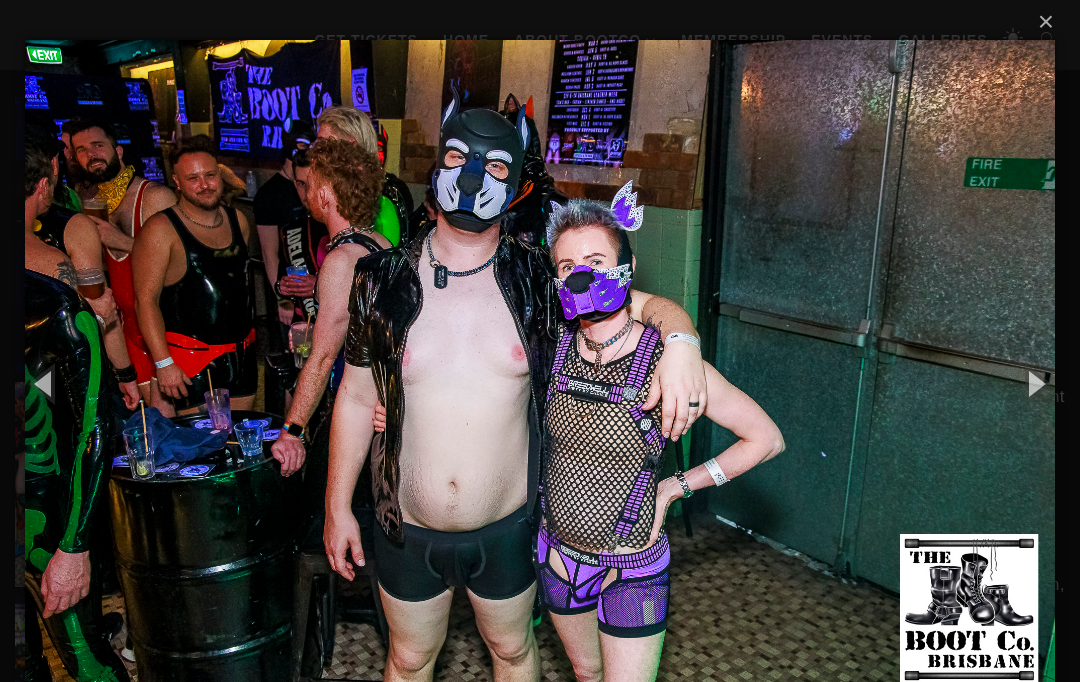click at bounding box center (1035, 383) 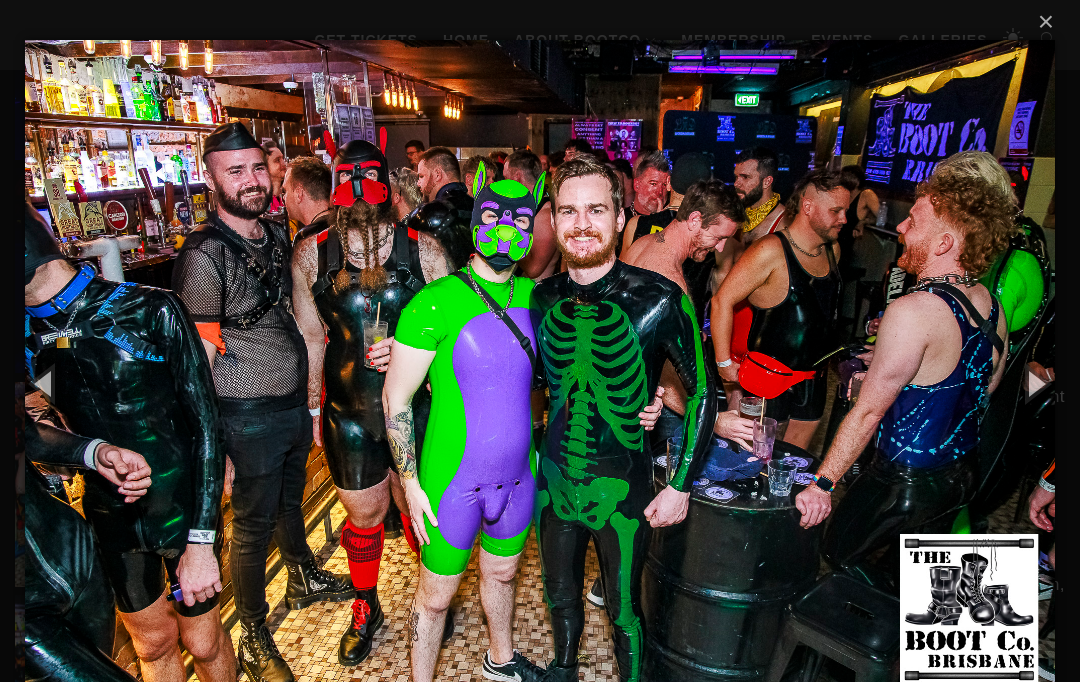 click at bounding box center [1035, 383] 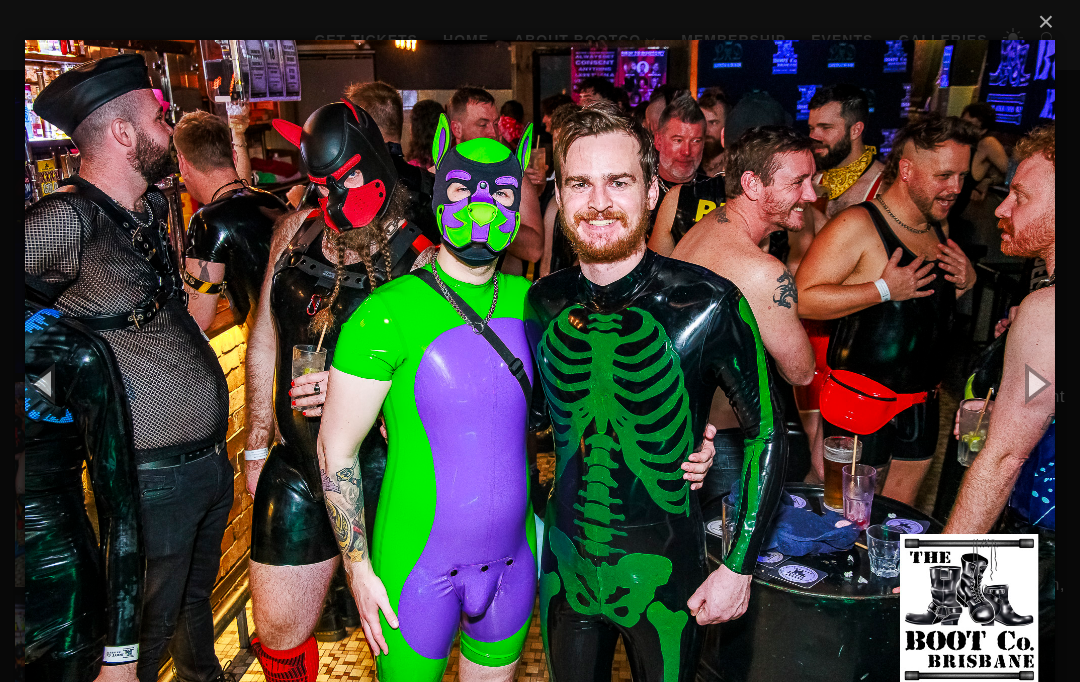 click at bounding box center (1035, 383) 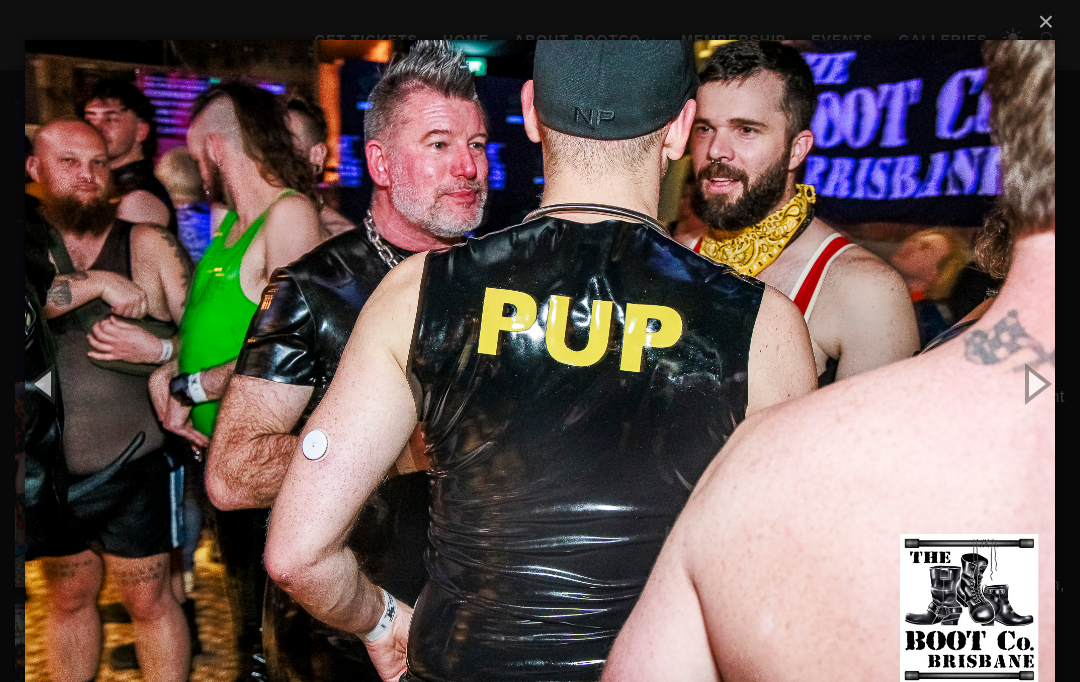 click at bounding box center [1035, 383] 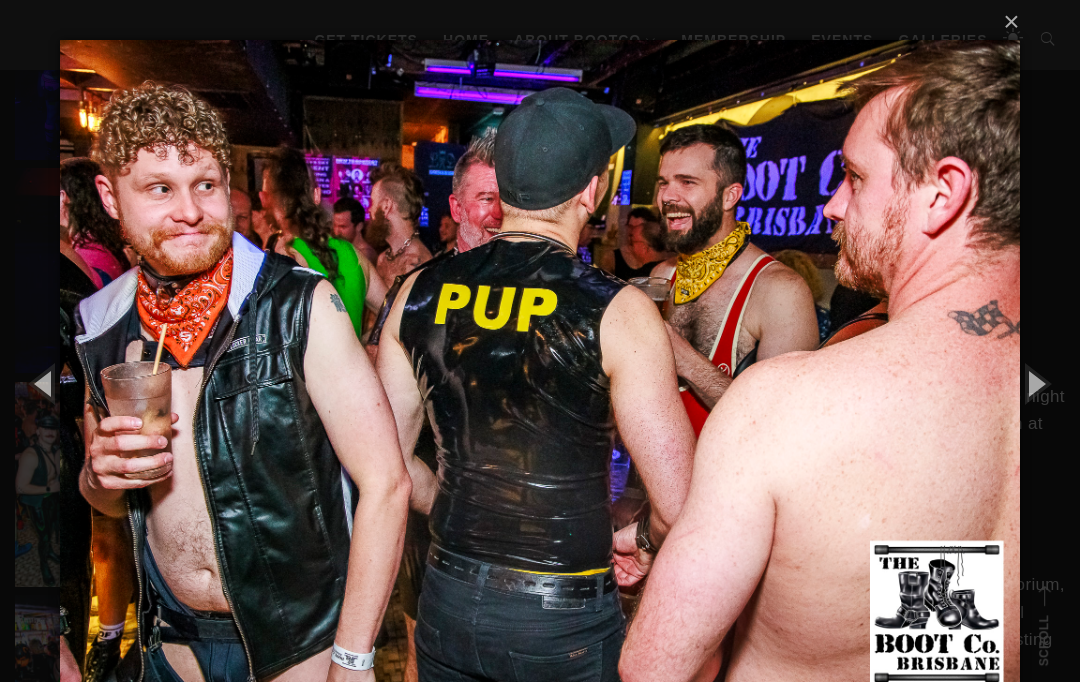 click at bounding box center (1035, 383) 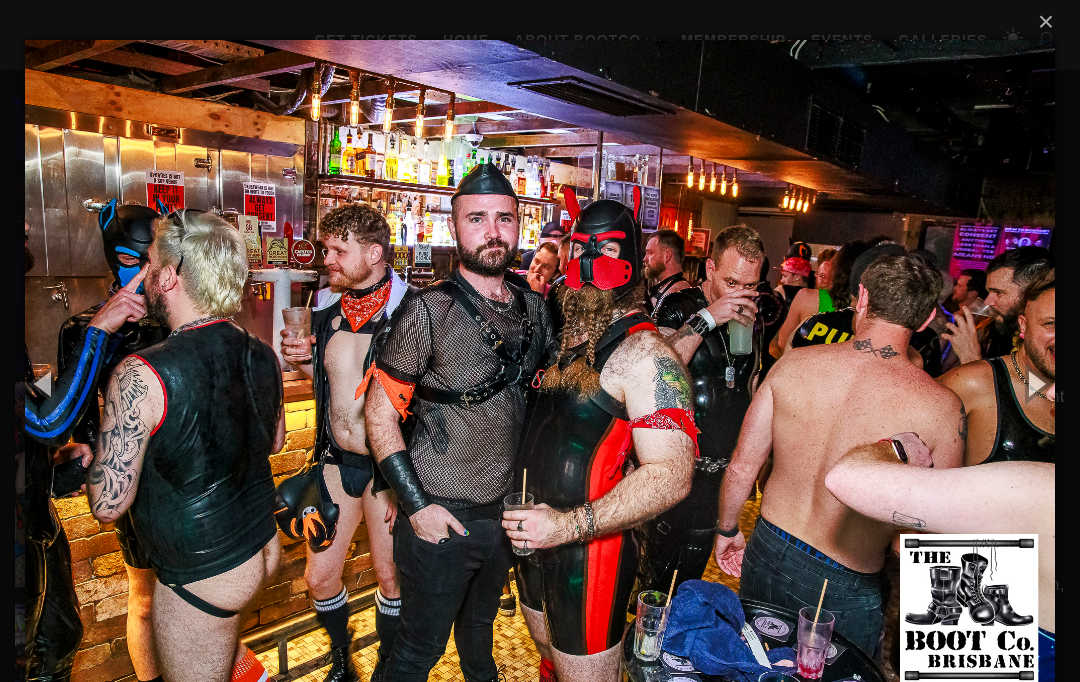 click at bounding box center [1035, 383] 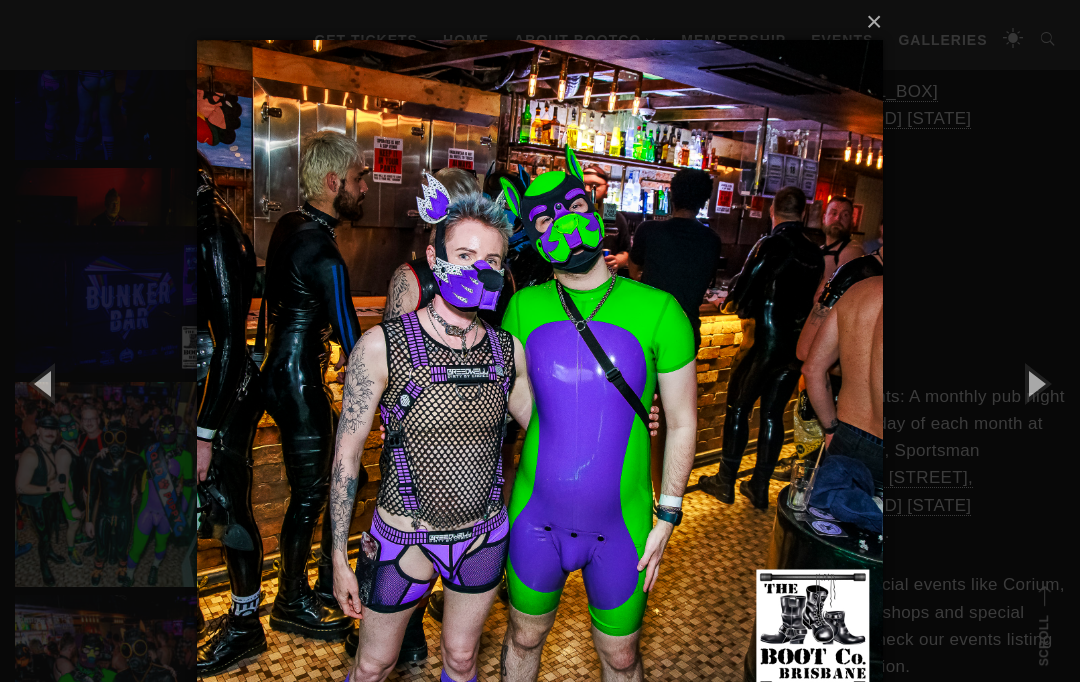 click on "×" at bounding box center (546, 22) 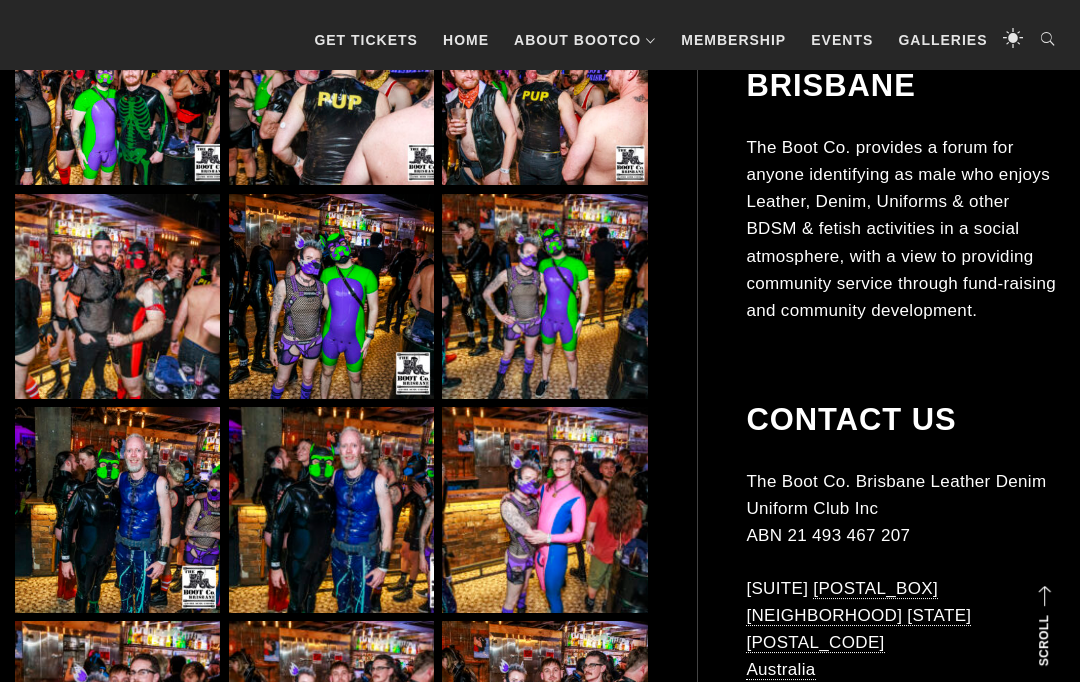 scroll, scrollTop: 3731, scrollLeft: 0, axis: vertical 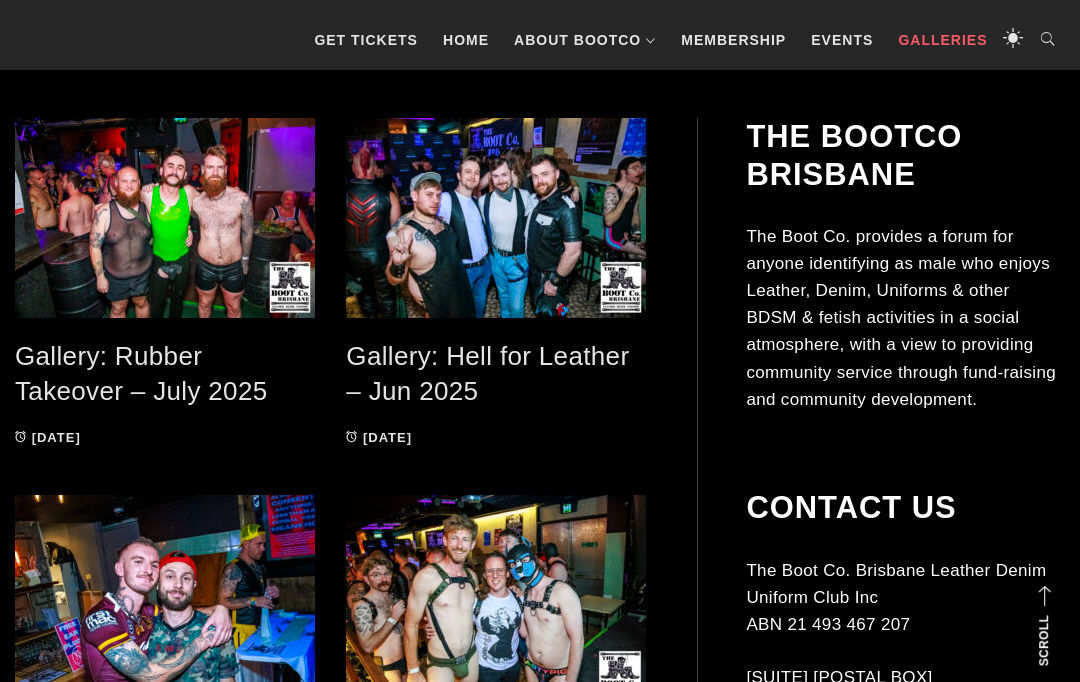 click at bounding box center (496, 218) 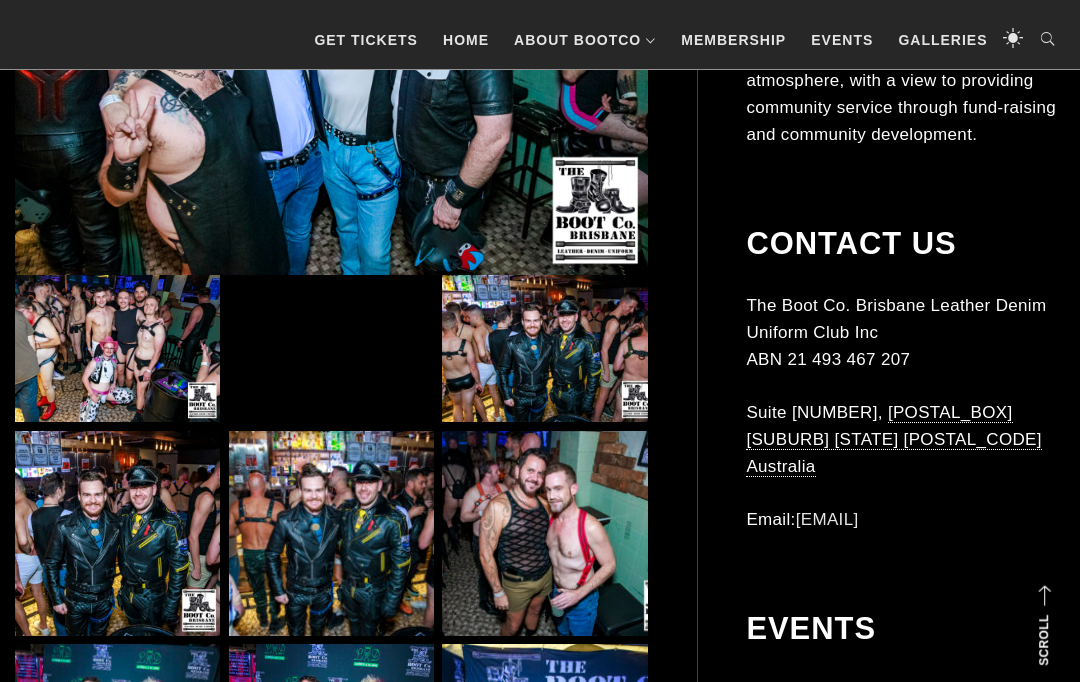 scroll, scrollTop: 641, scrollLeft: 0, axis: vertical 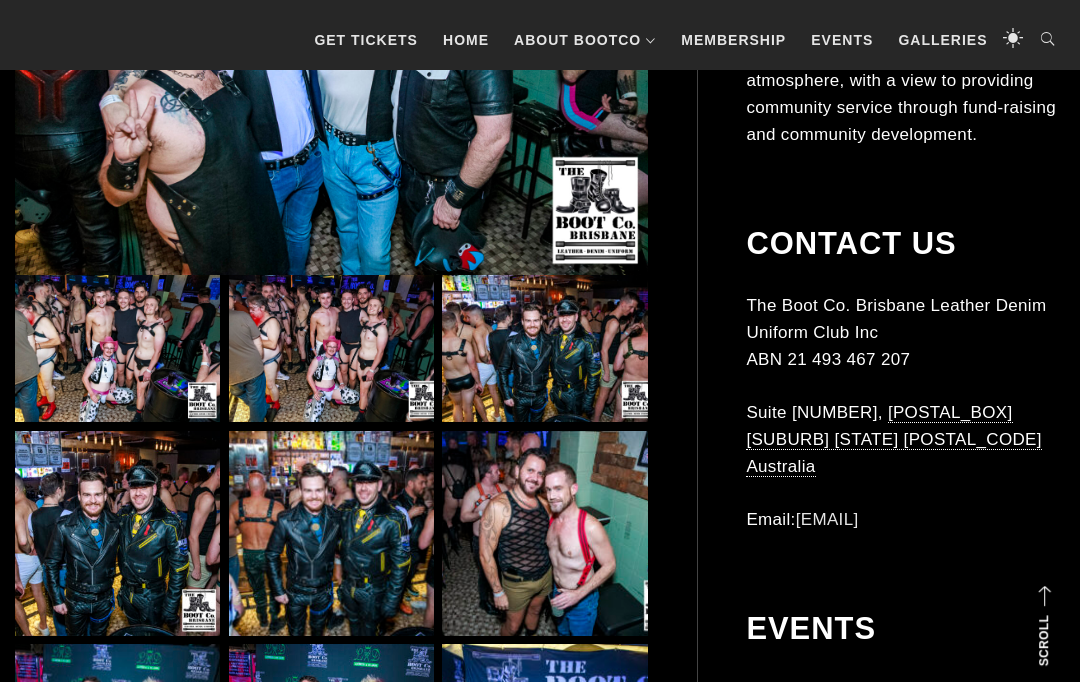 click at bounding box center (331, 533) 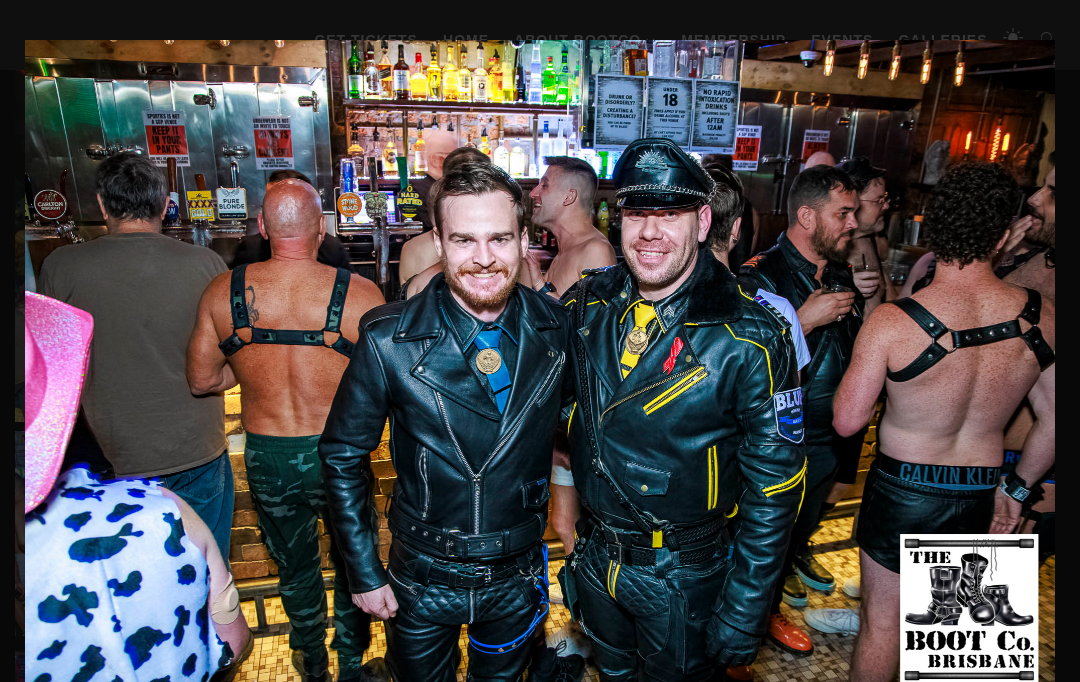 click at bounding box center [539, 383] 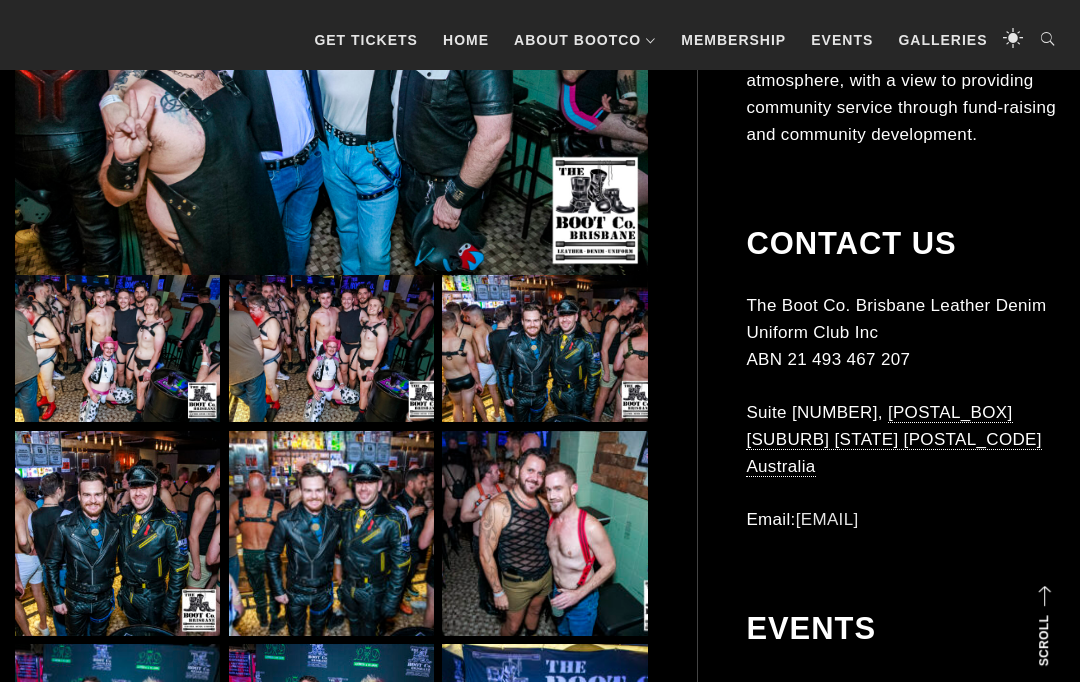 click at bounding box center [331, 533] 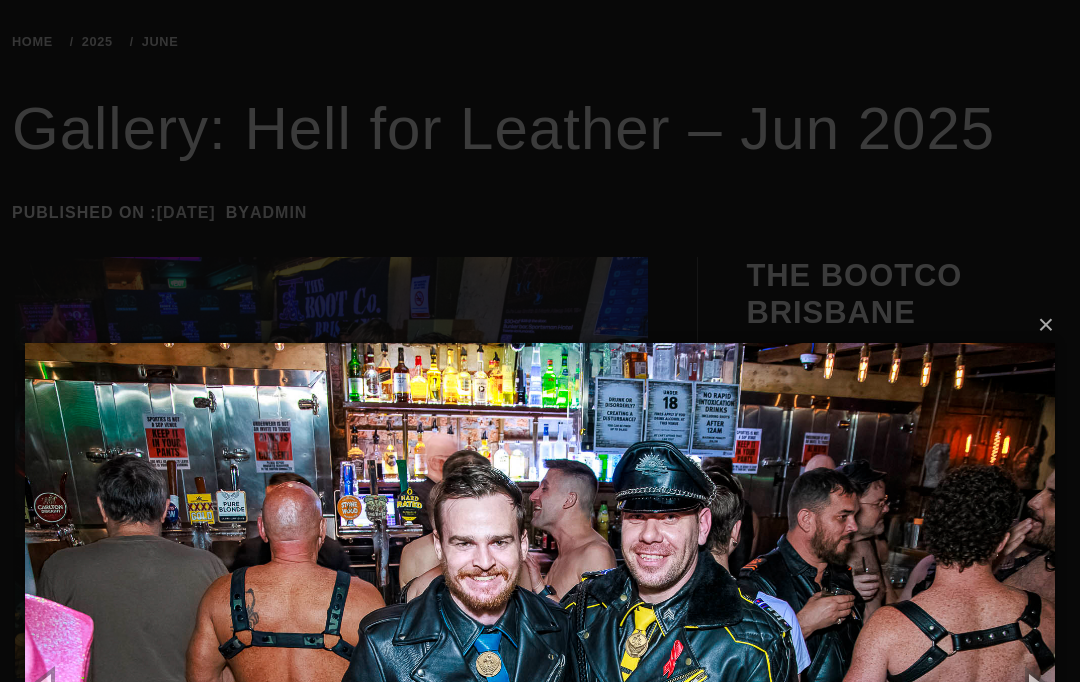 scroll, scrollTop: 321, scrollLeft: 0, axis: vertical 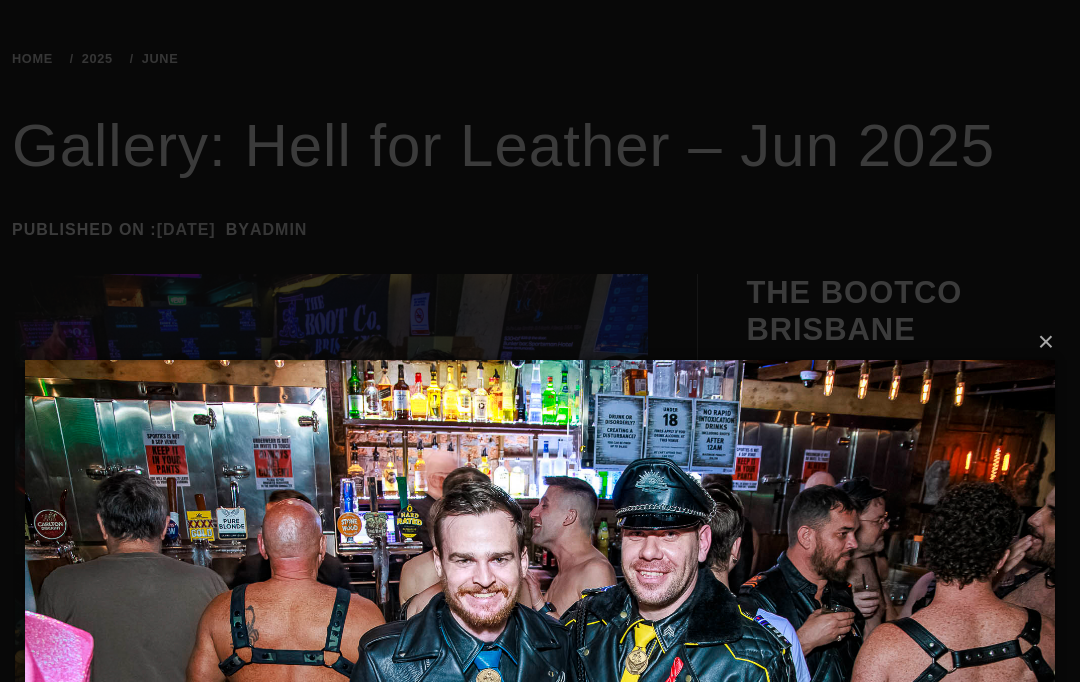 click on "×" at bounding box center (545, 342) 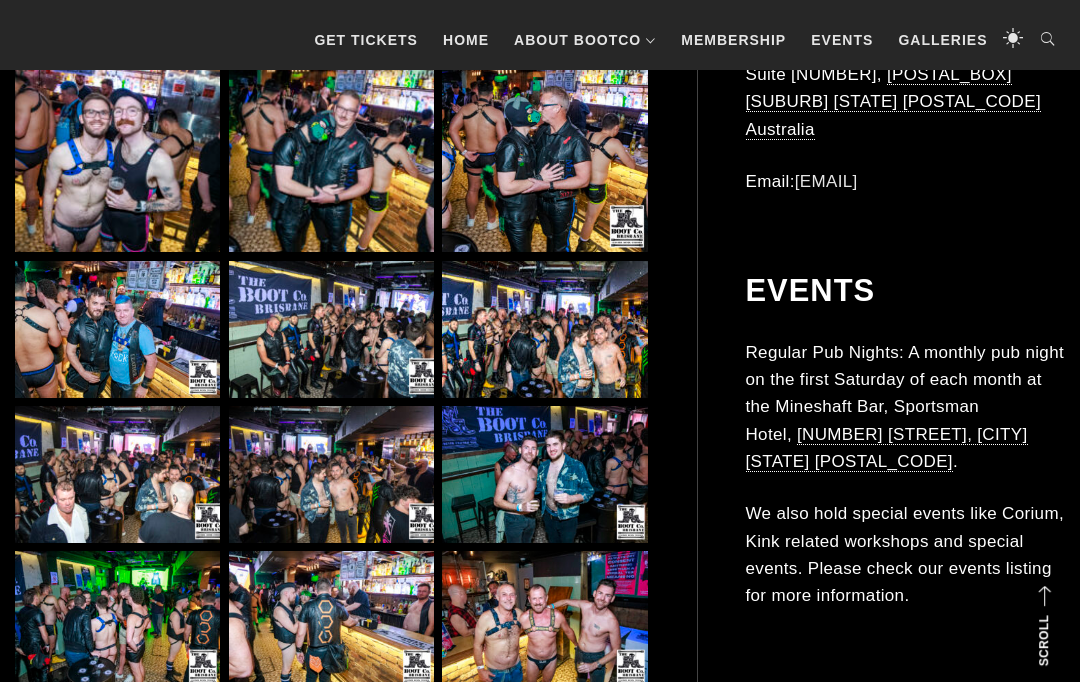 scroll, scrollTop: 1453, scrollLeft: 0, axis: vertical 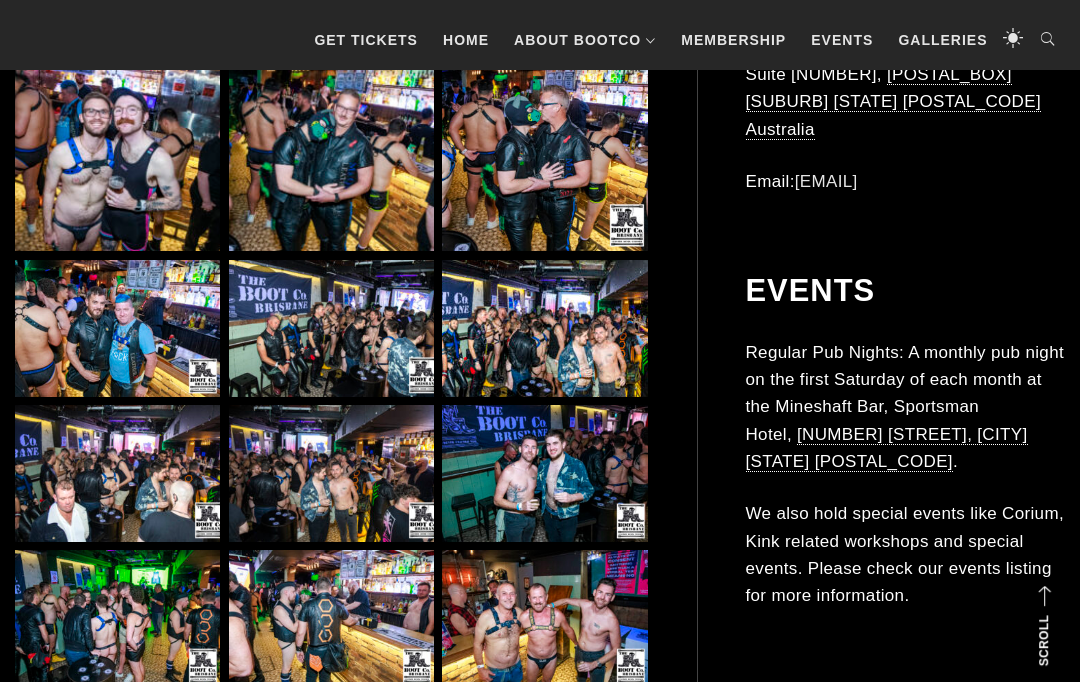 click at bounding box center [331, 328] 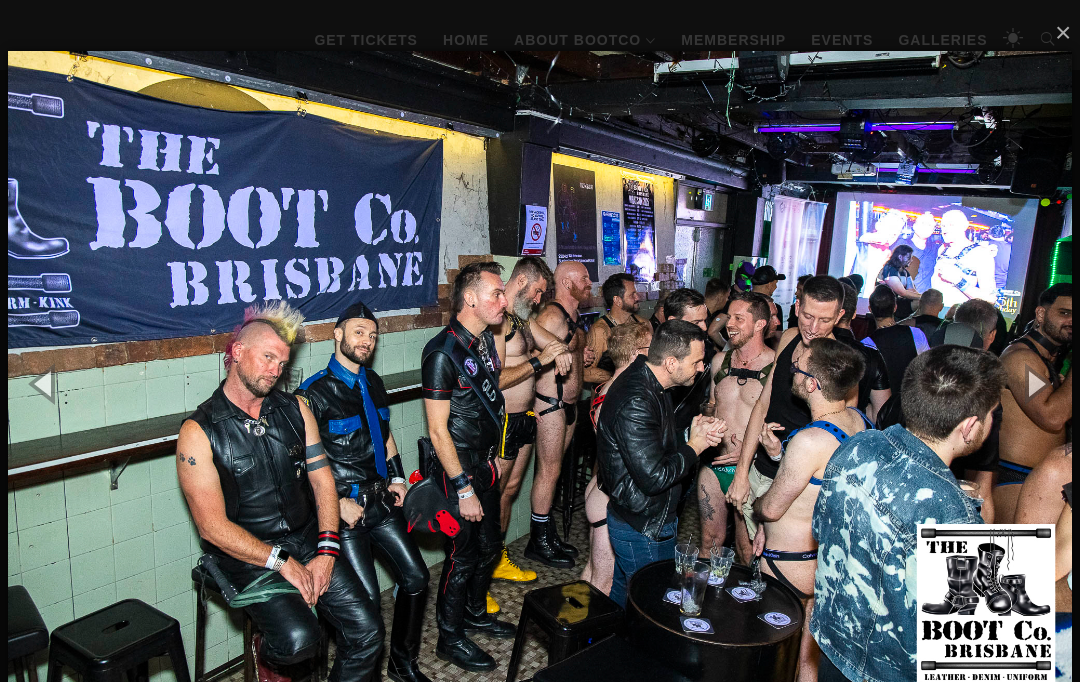 click on "×" at bounding box center [546, 33] 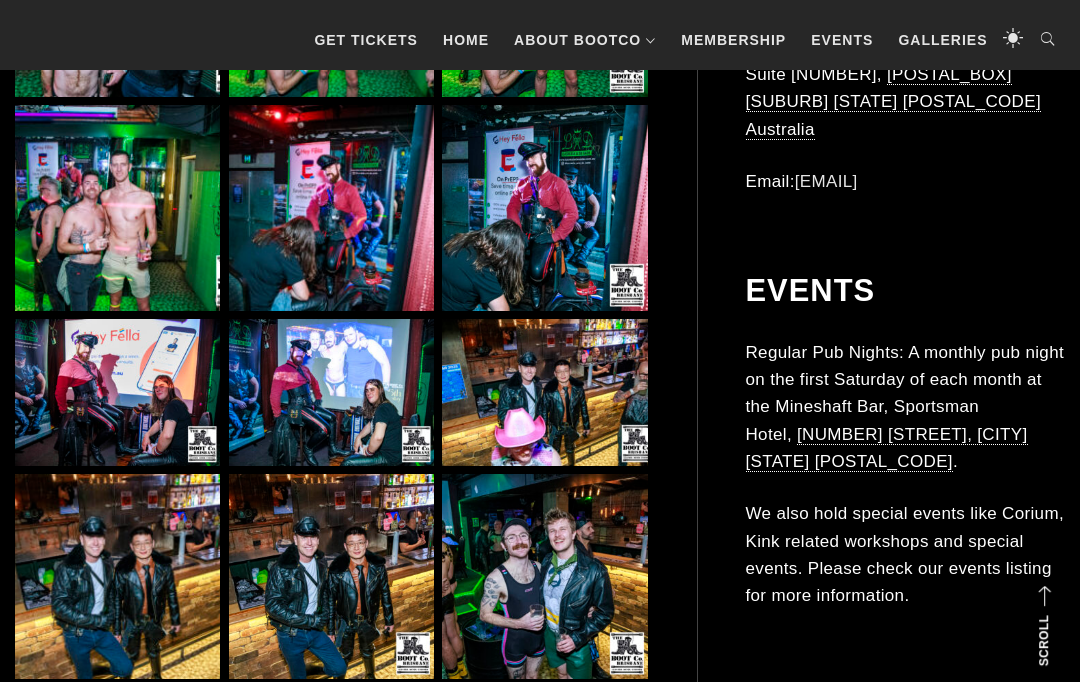 scroll, scrollTop: 3755, scrollLeft: 0, axis: vertical 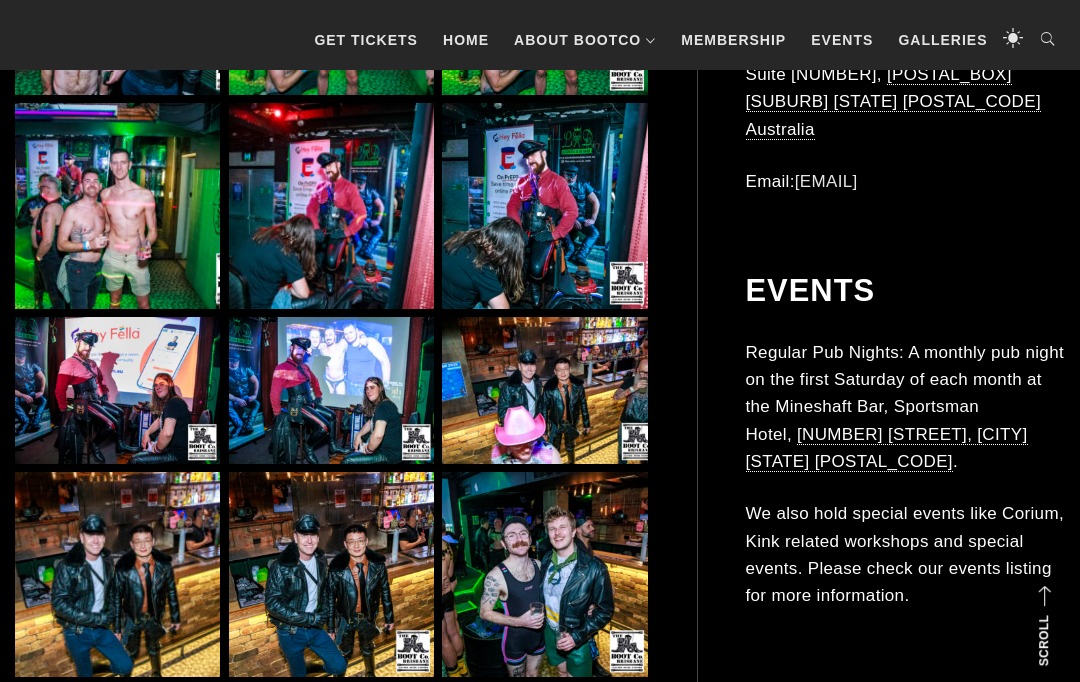 click at bounding box center [331, 574] 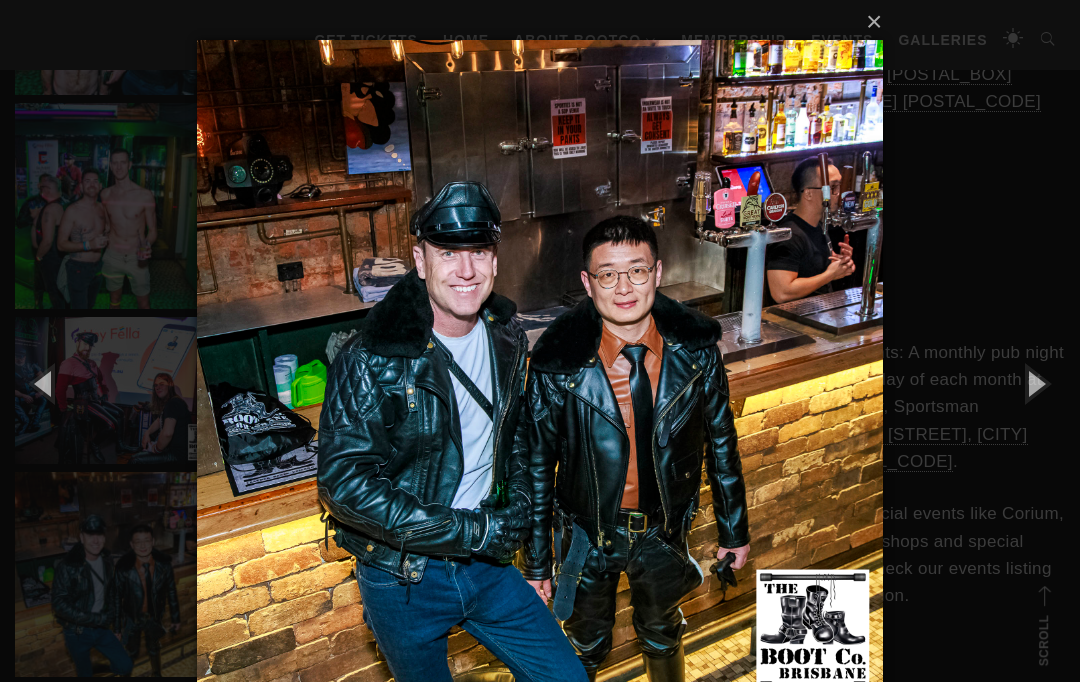 click on "×" at bounding box center (546, 22) 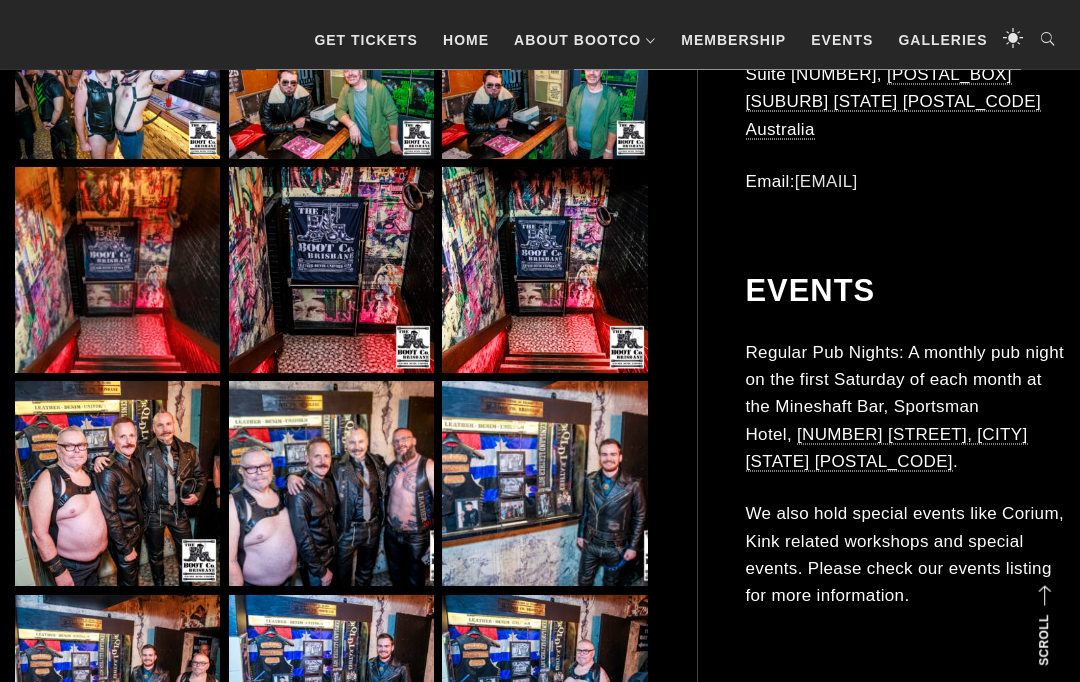 scroll, scrollTop: 6168, scrollLeft: 0, axis: vertical 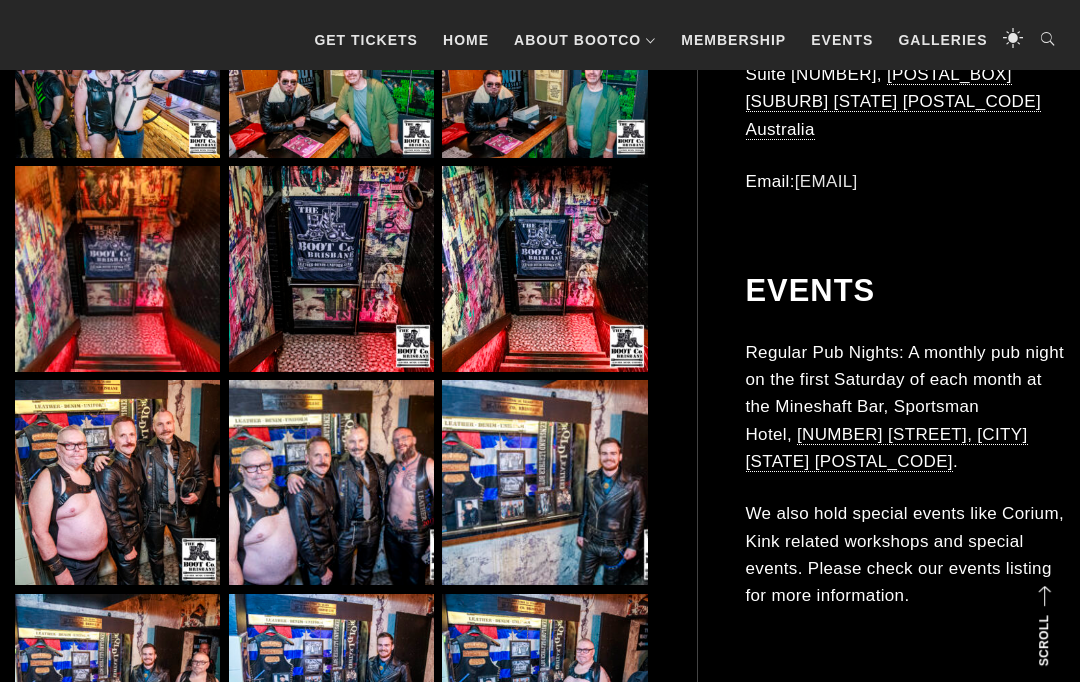 click at bounding box center (544, 482) 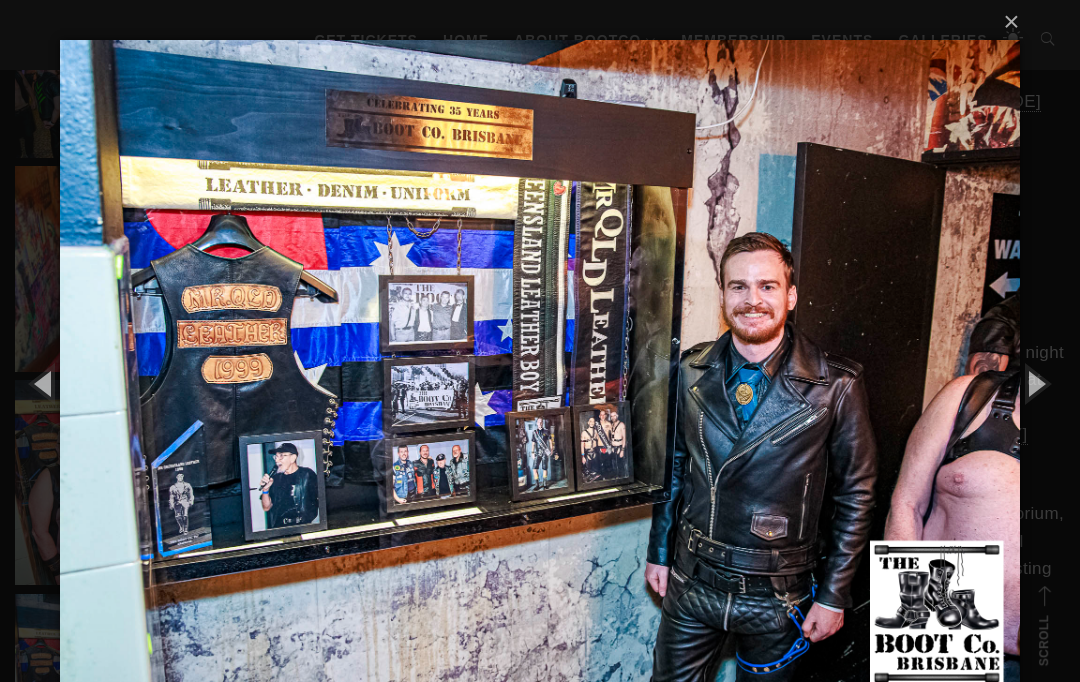 click on "×" at bounding box center (546, 22) 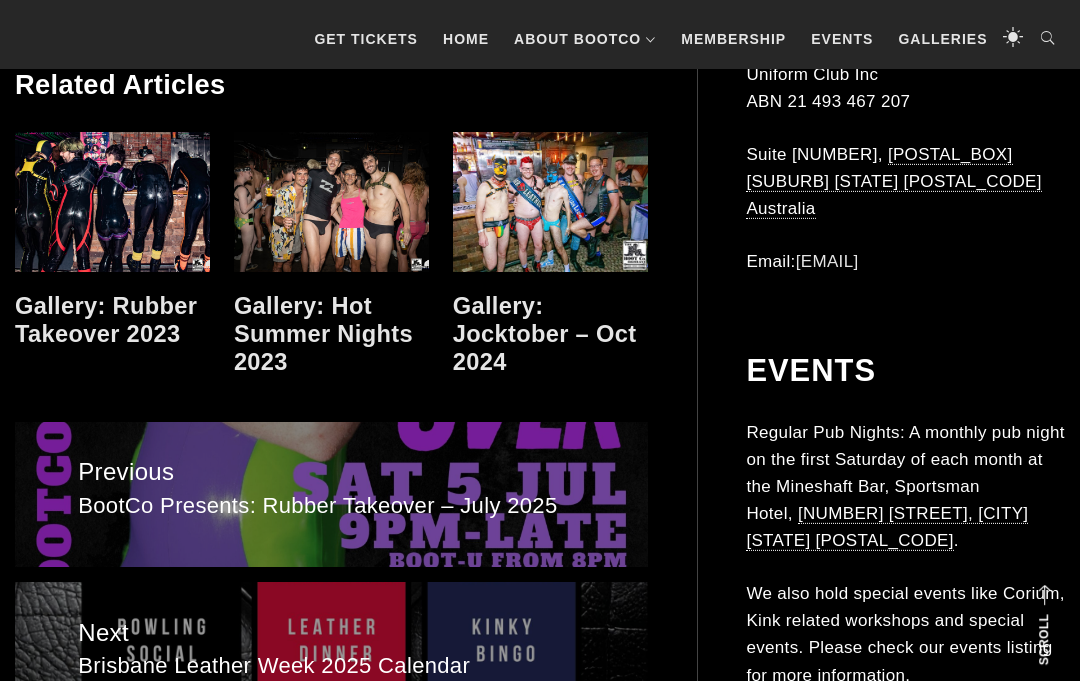 scroll, scrollTop: 9895, scrollLeft: 0, axis: vertical 